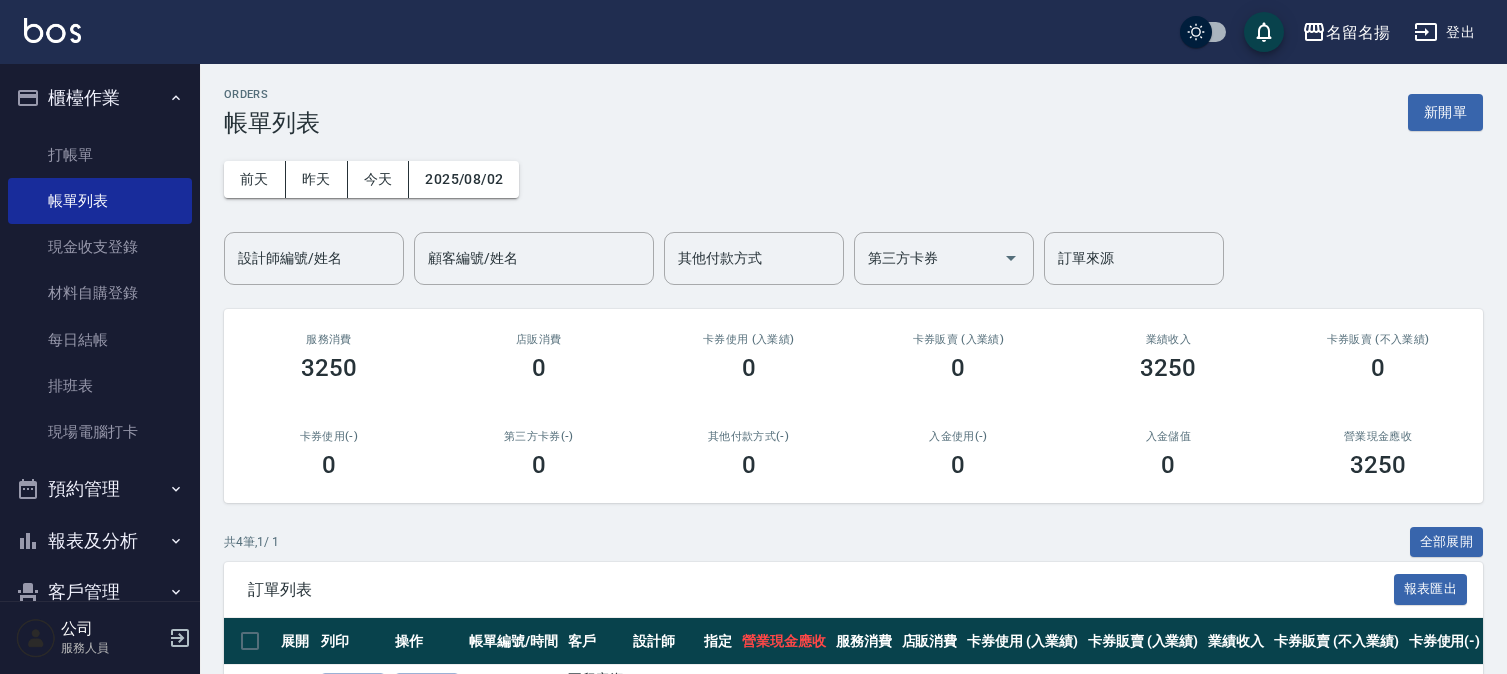 scroll, scrollTop: 0, scrollLeft: 0, axis: both 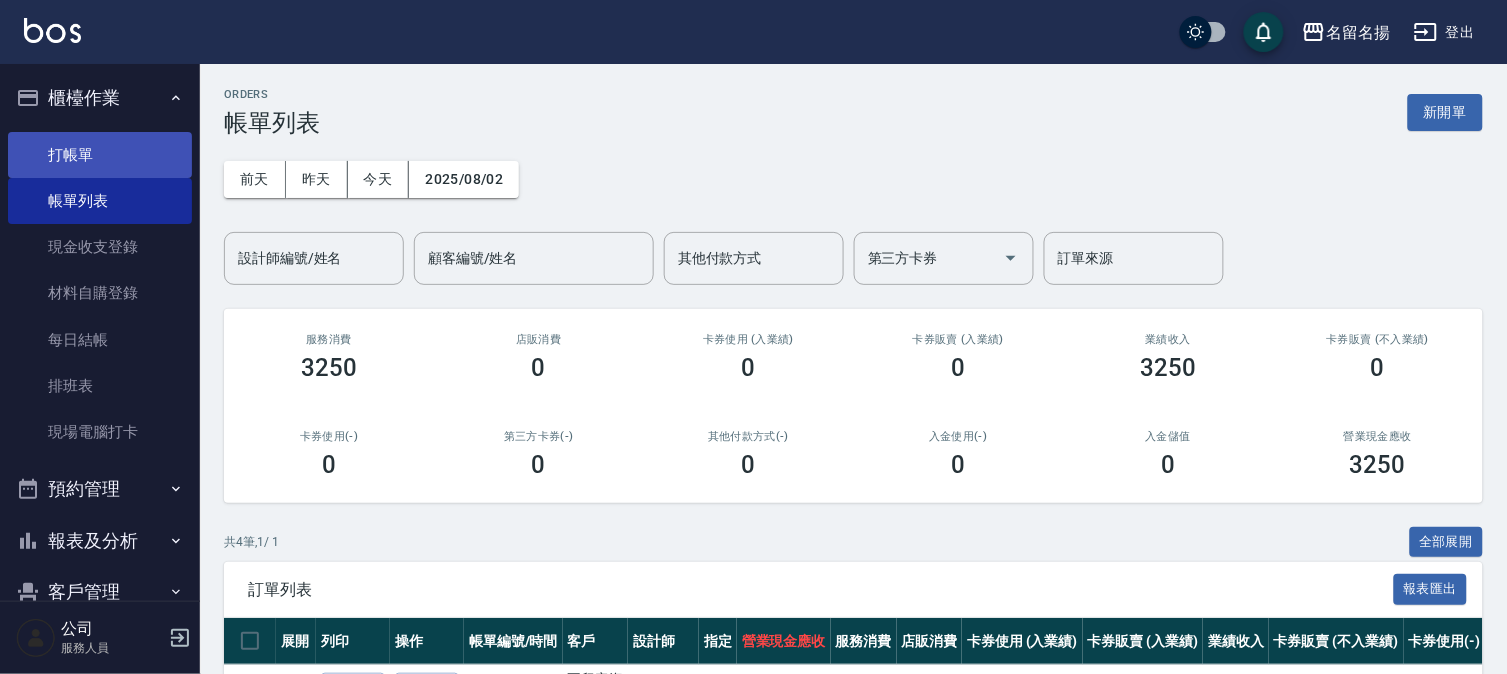click on "打帳單" at bounding box center (100, 155) 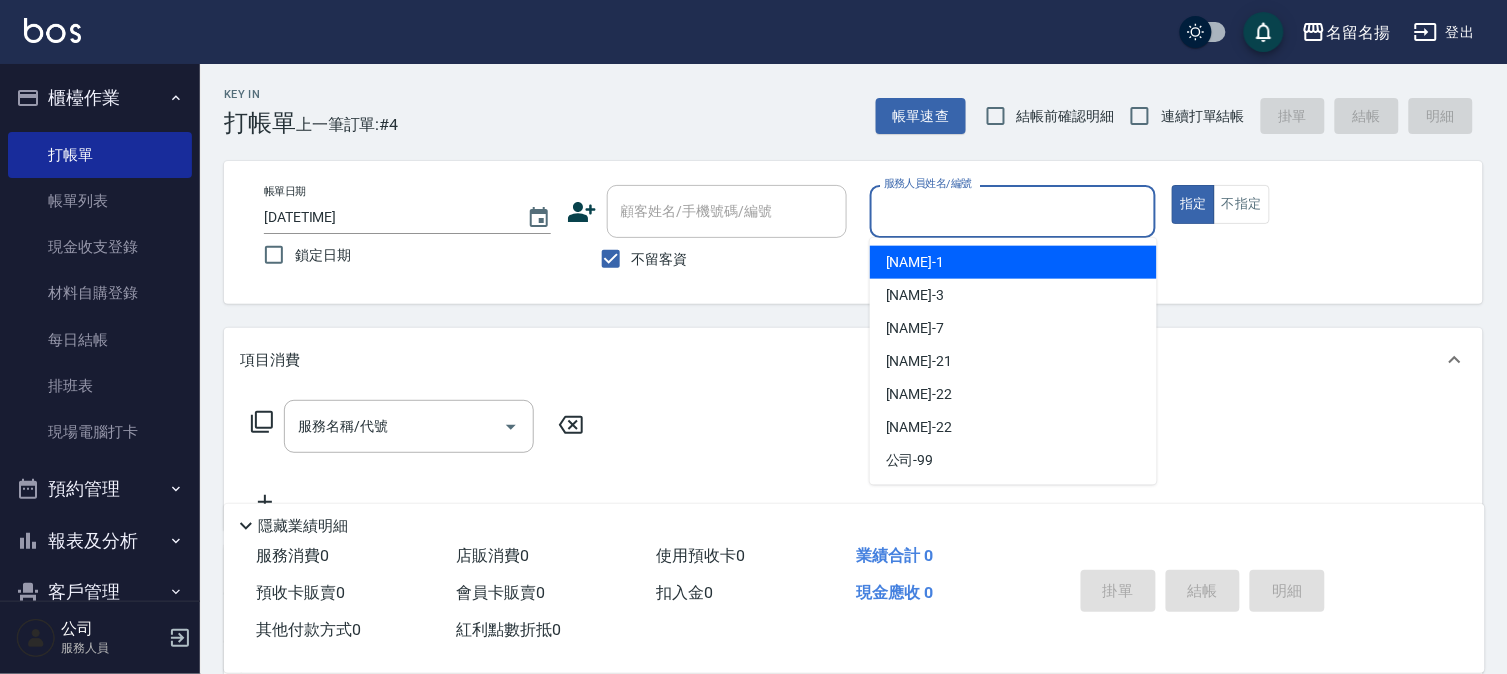 click on "服務人員姓名/編號" at bounding box center (1013, 211) 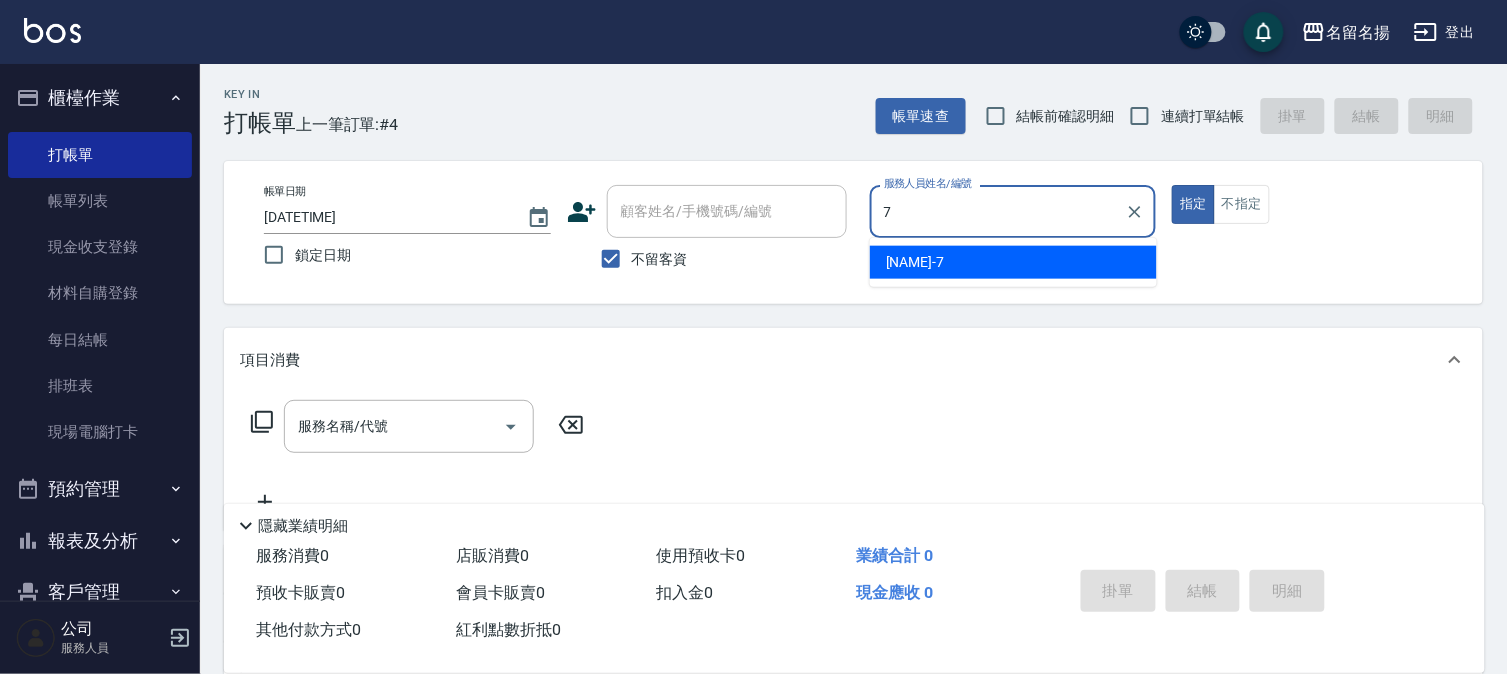 type on "[NAME]-7" 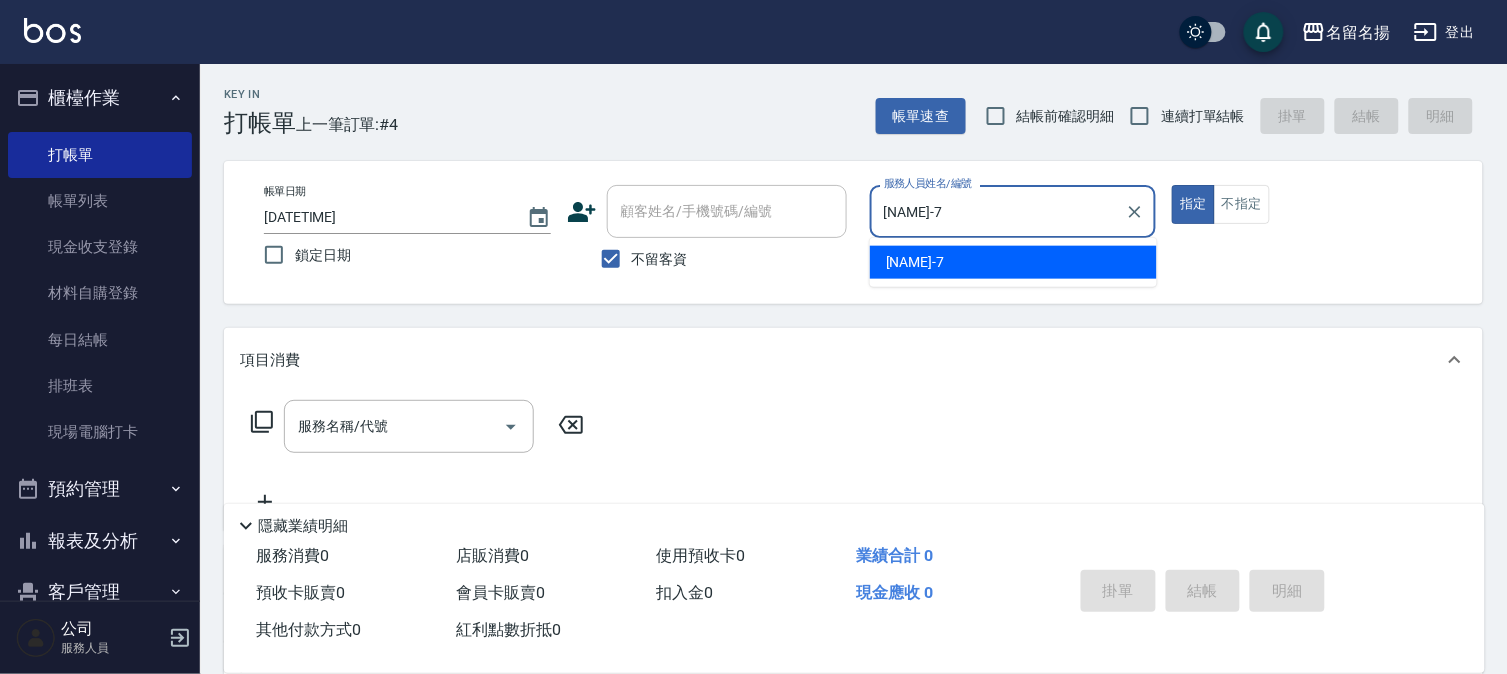 type on "true" 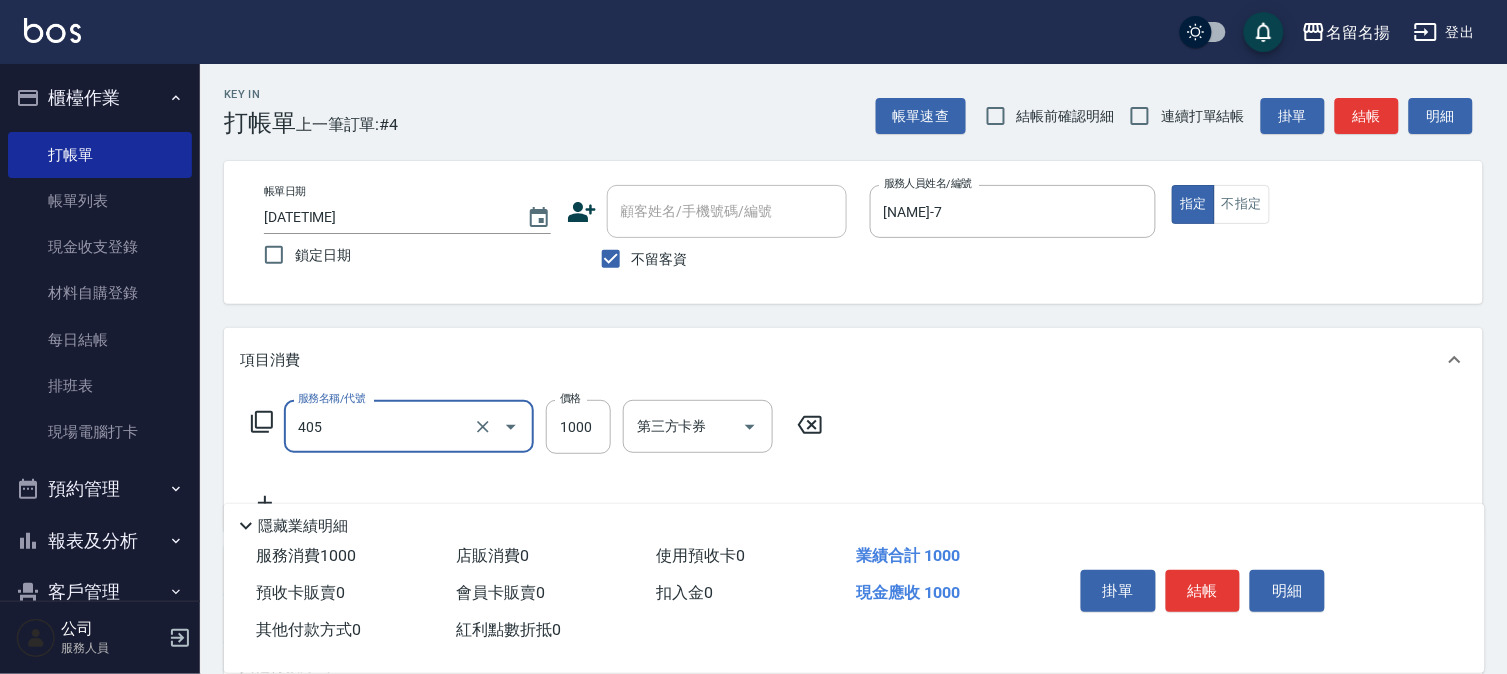 type on "染髮([PRICE])" 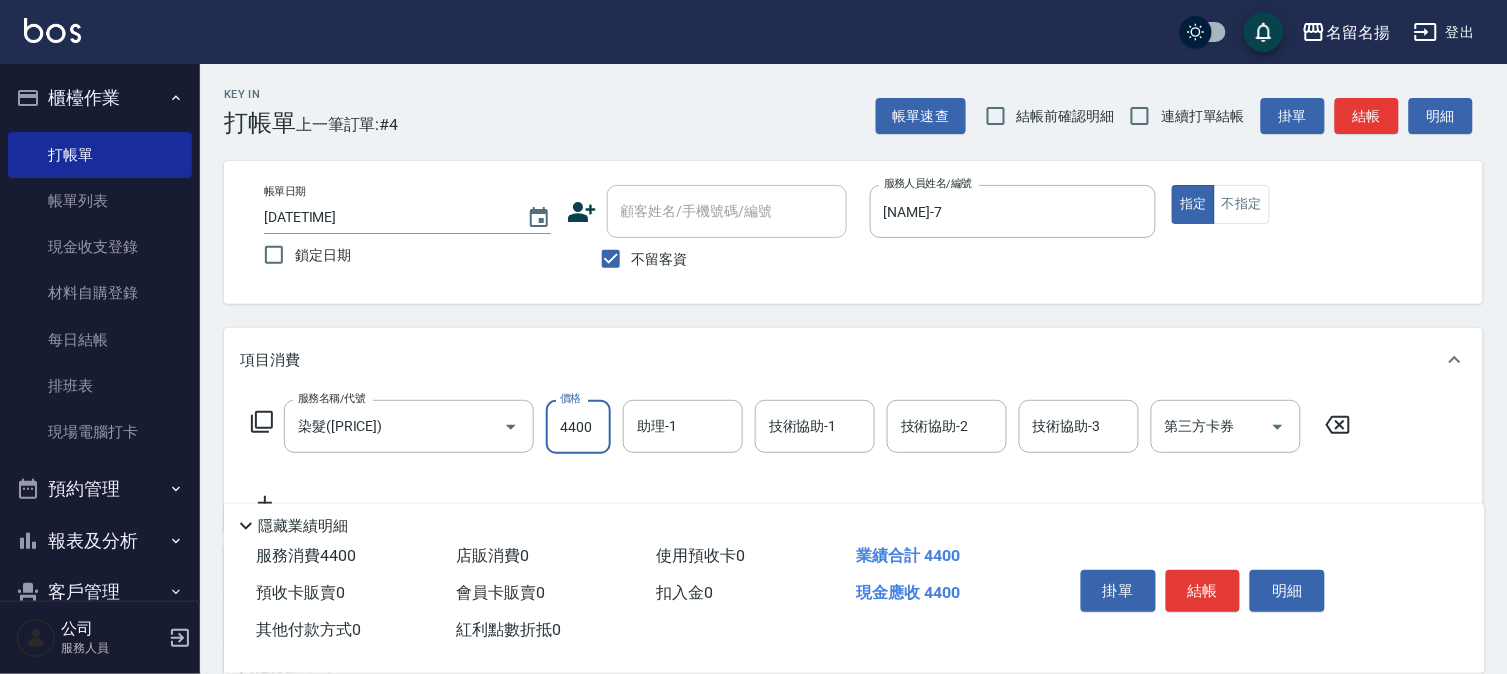 type on "4400" 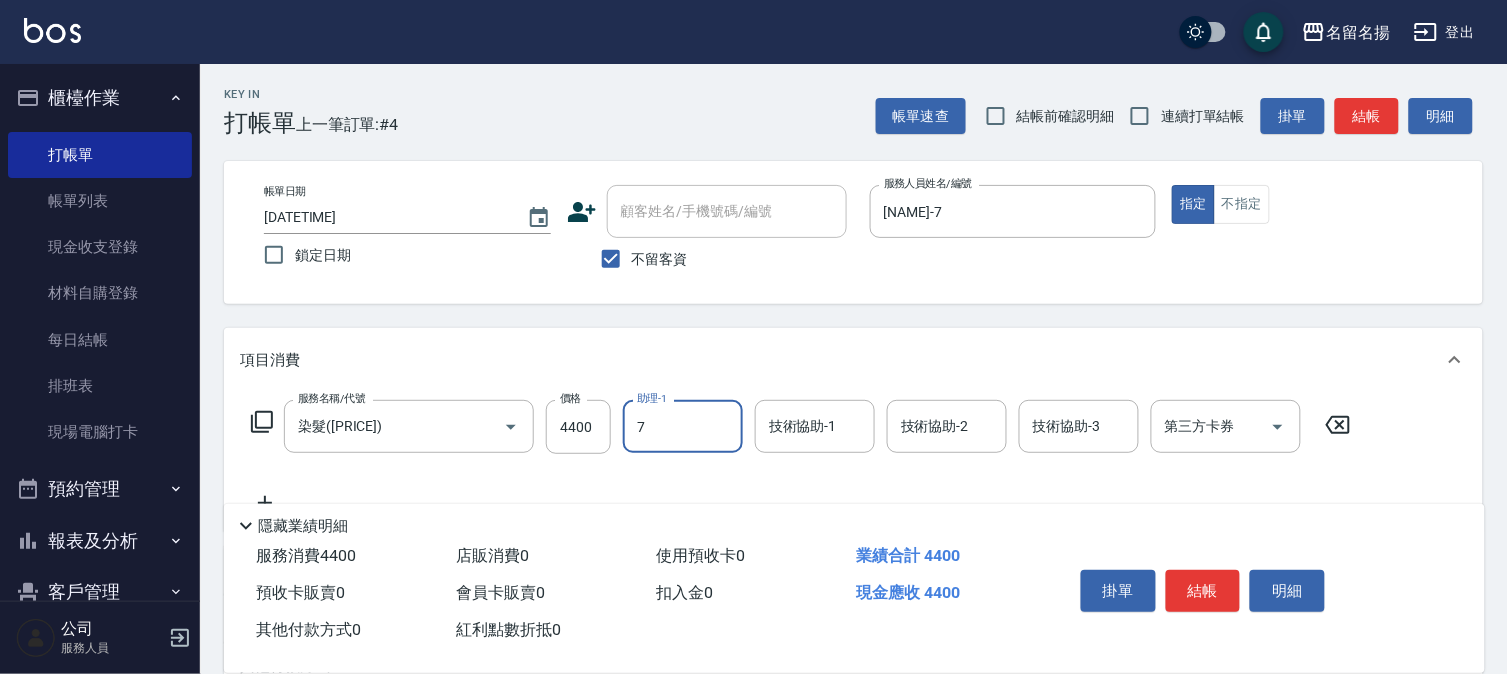 type on "[NAME]-7" 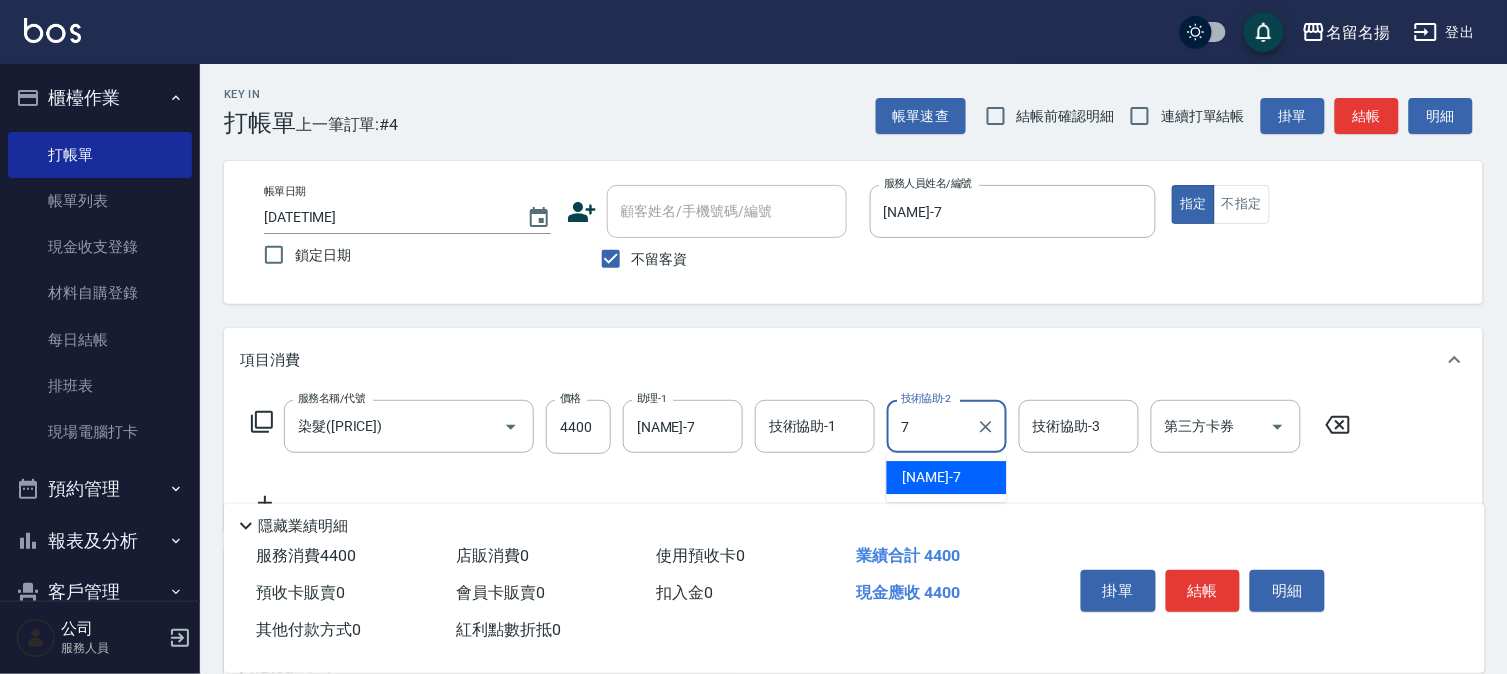 type on "[NAME]-7" 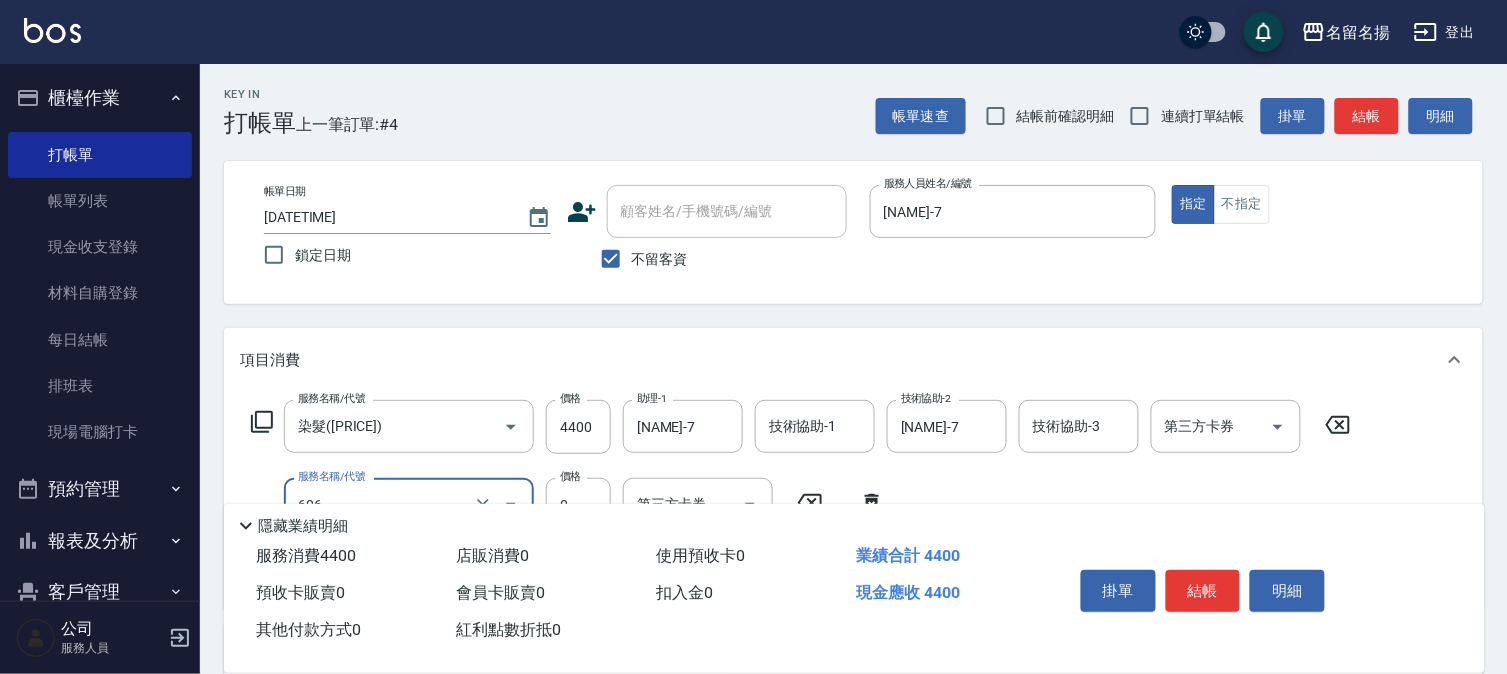 type on "免費護髮(606)" 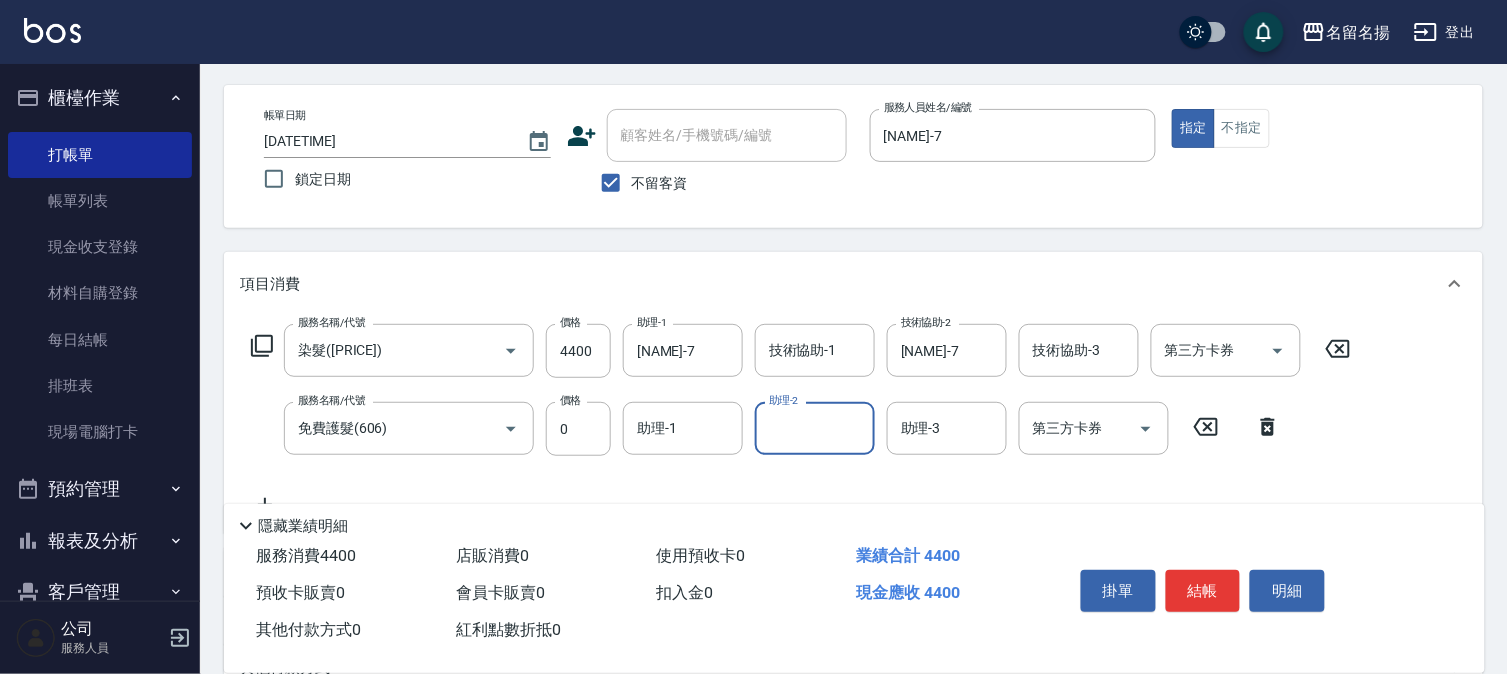 scroll, scrollTop: 111, scrollLeft: 0, axis: vertical 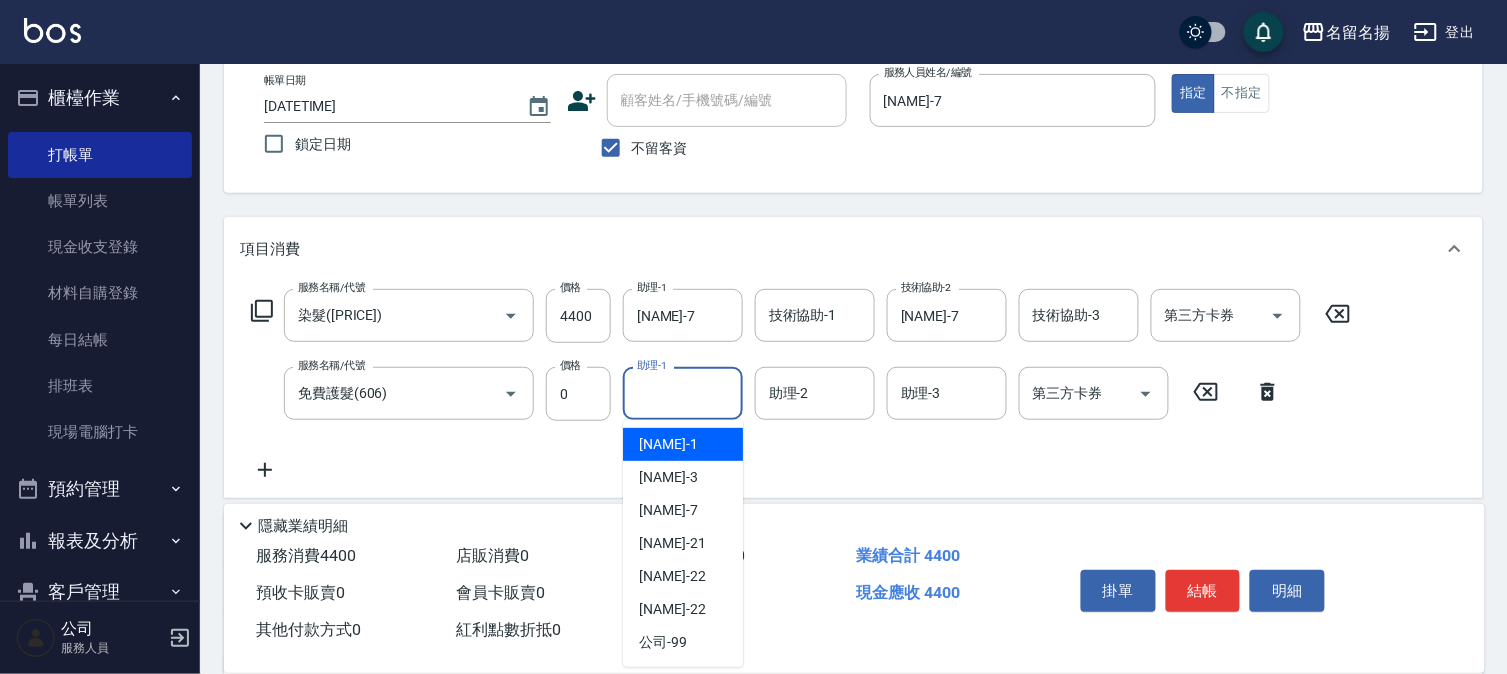 click on "助理-1 助理-1" at bounding box center (683, 393) 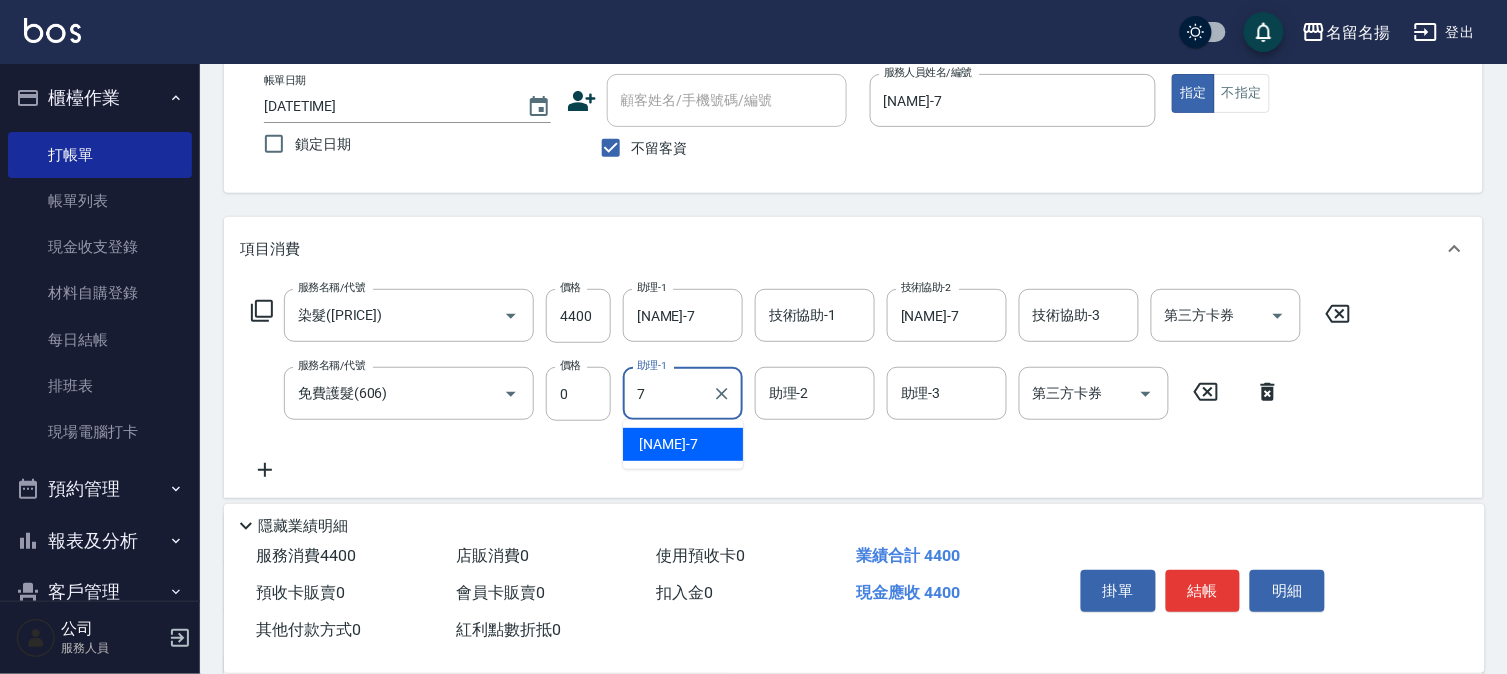 type on "[NAME]-7" 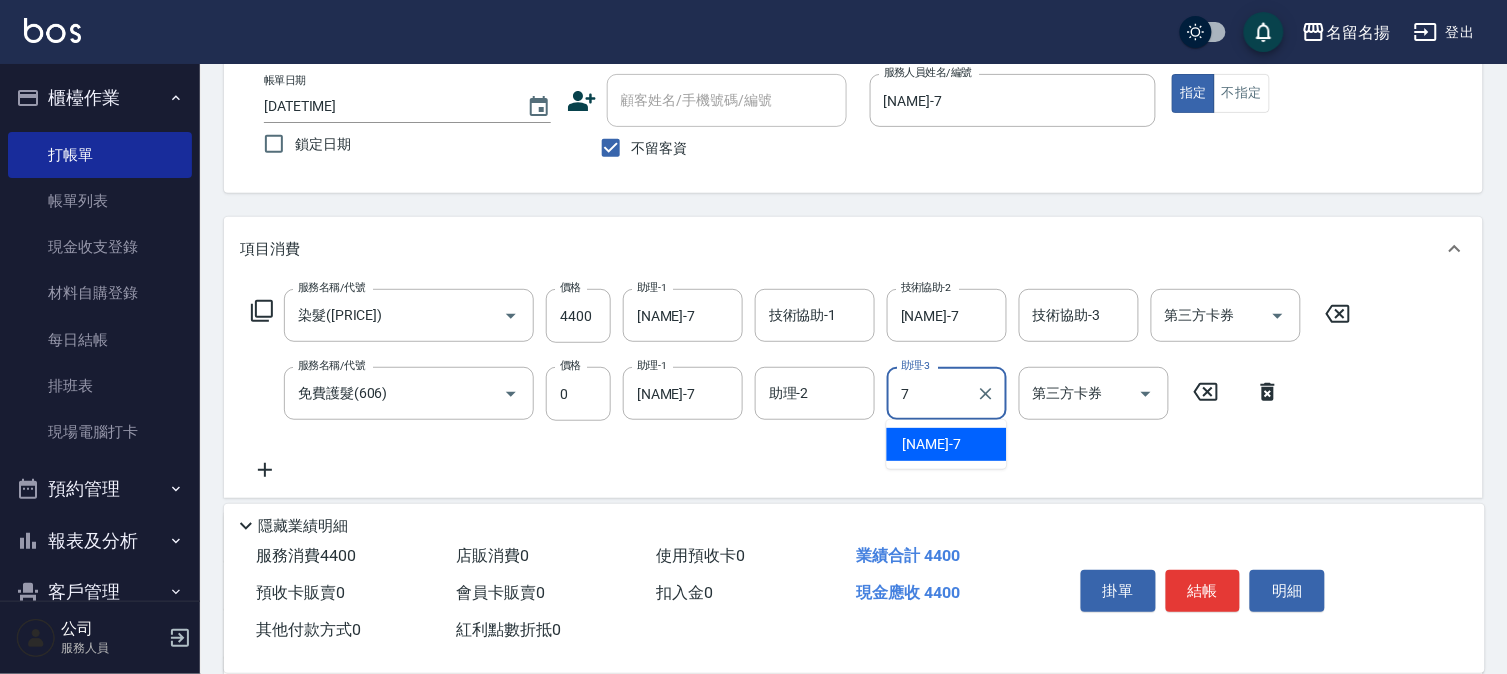 type on "[NAME]-7" 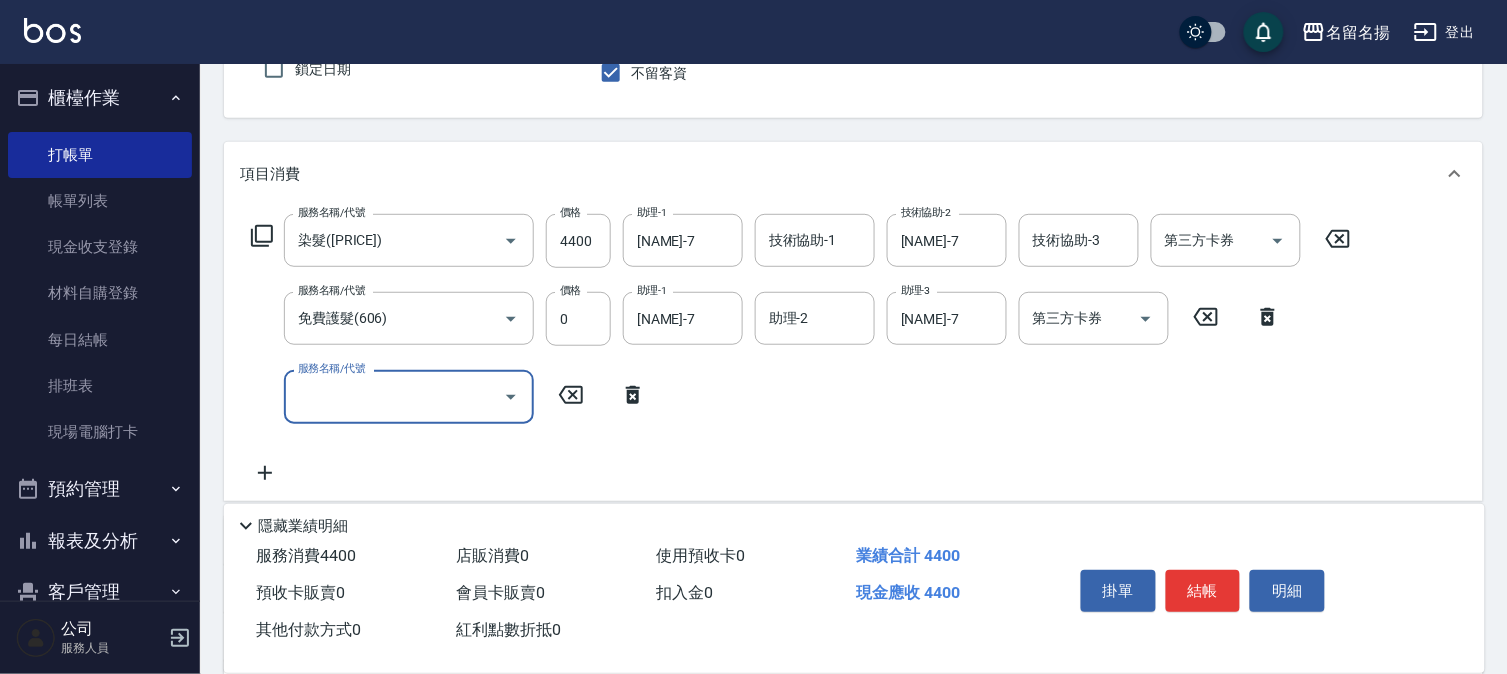 scroll, scrollTop: 333, scrollLeft: 0, axis: vertical 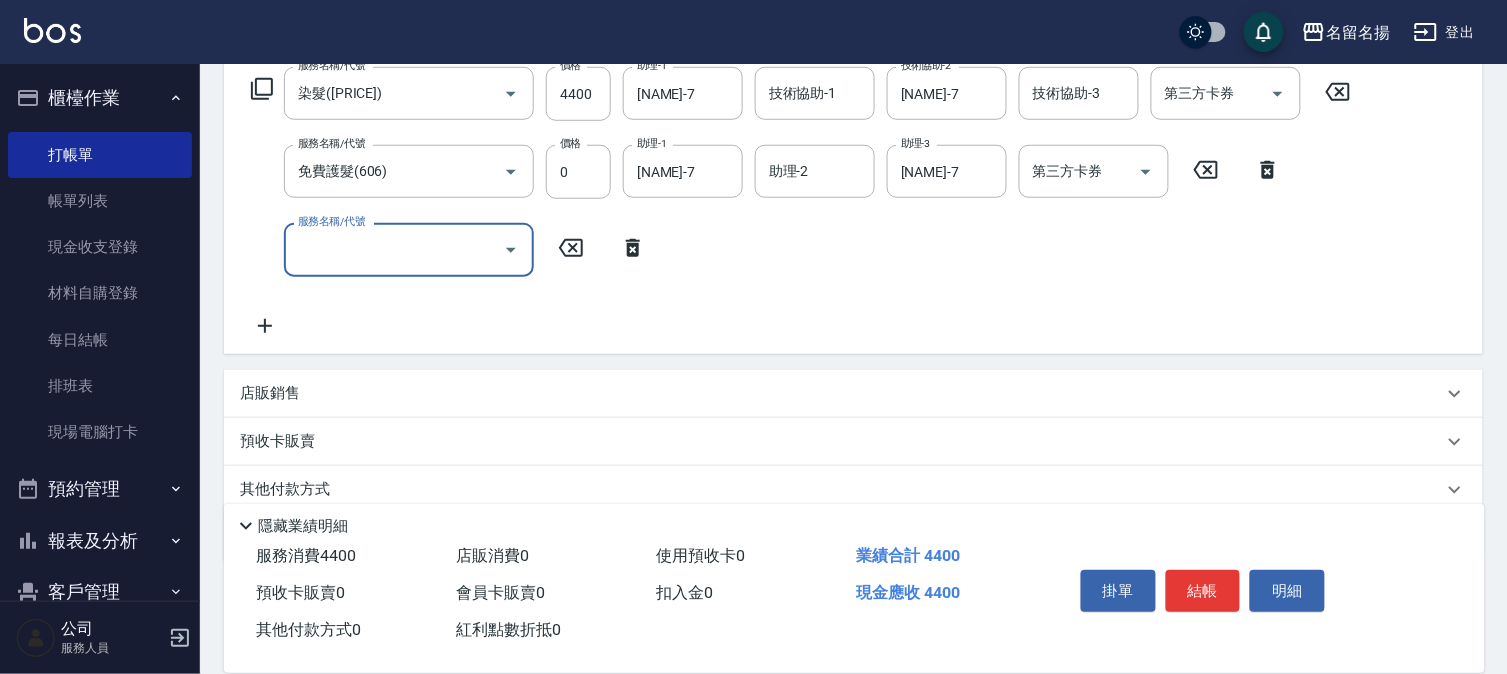 click on "店販銷售" at bounding box center [270, 393] 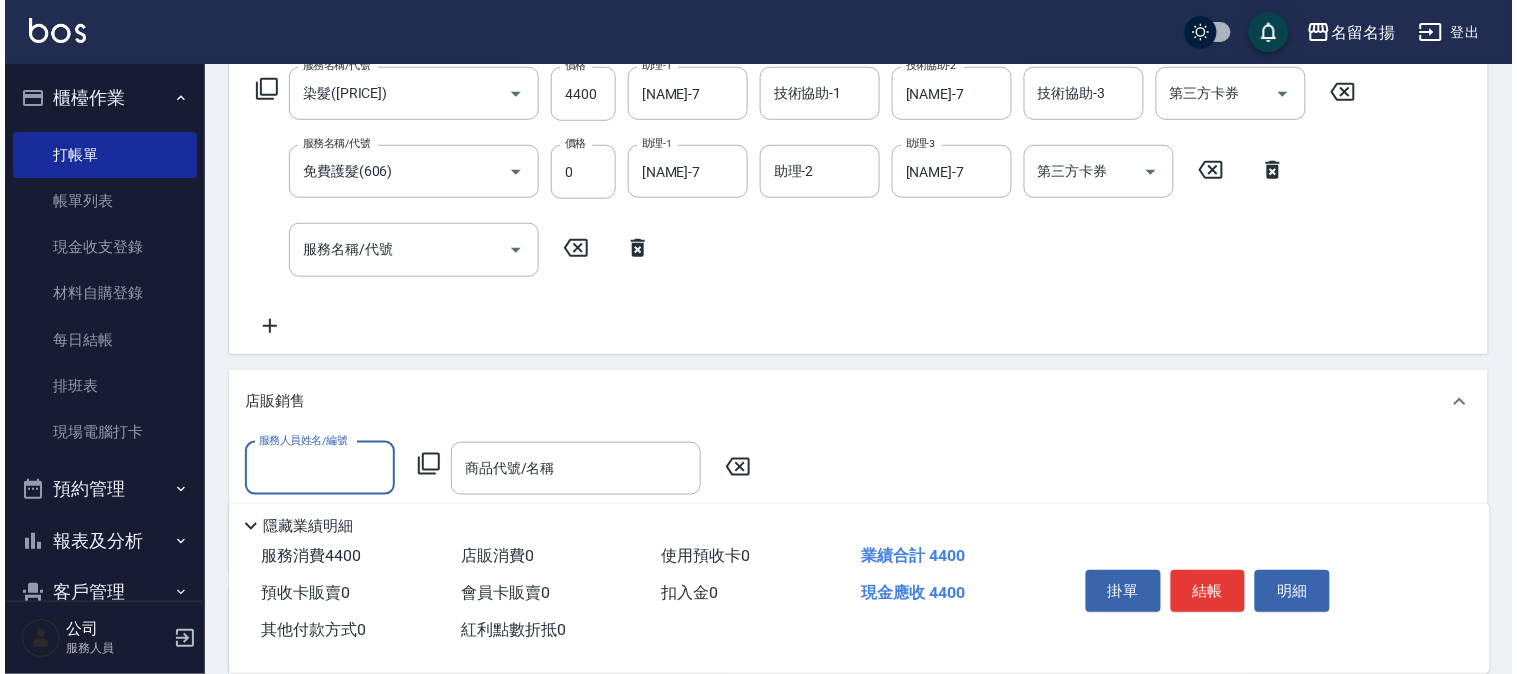scroll, scrollTop: 0, scrollLeft: 0, axis: both 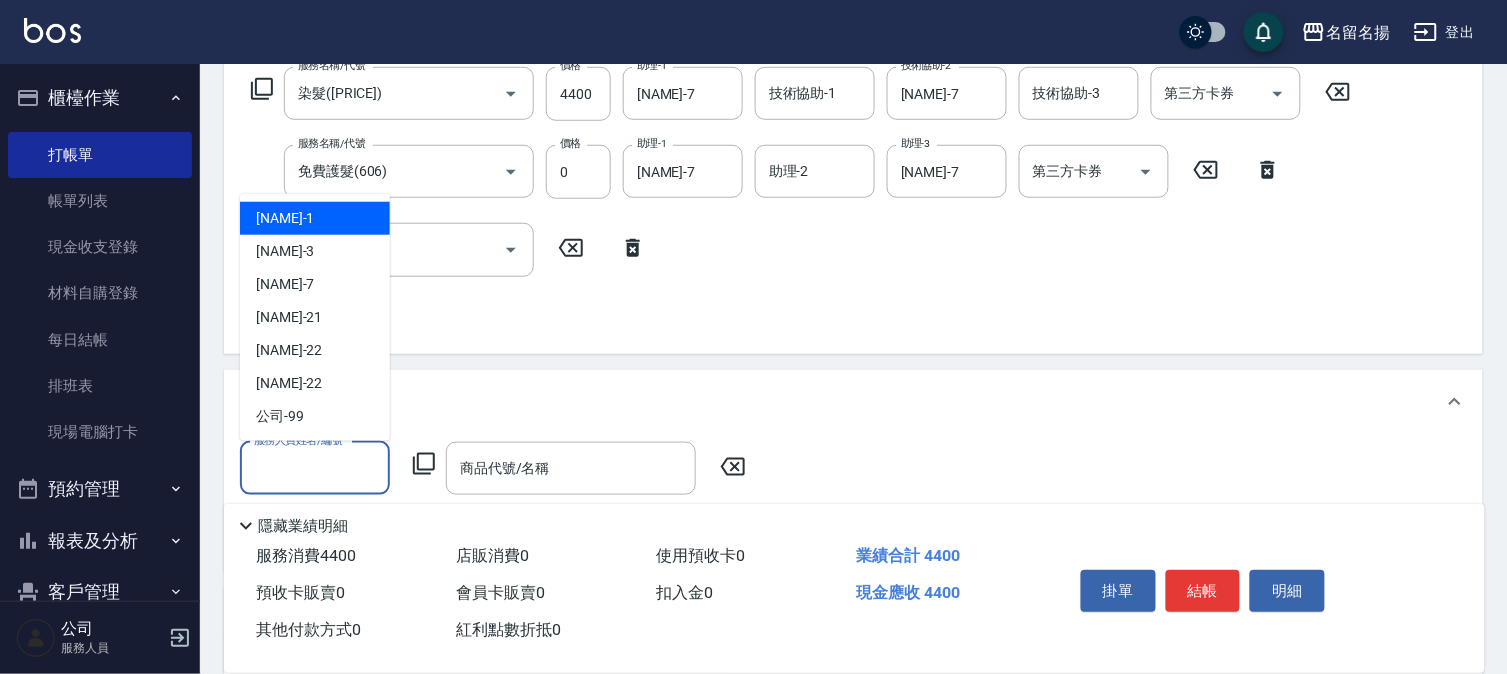 click on "服務人員姓名/編號" at bounding box center (315, 468) 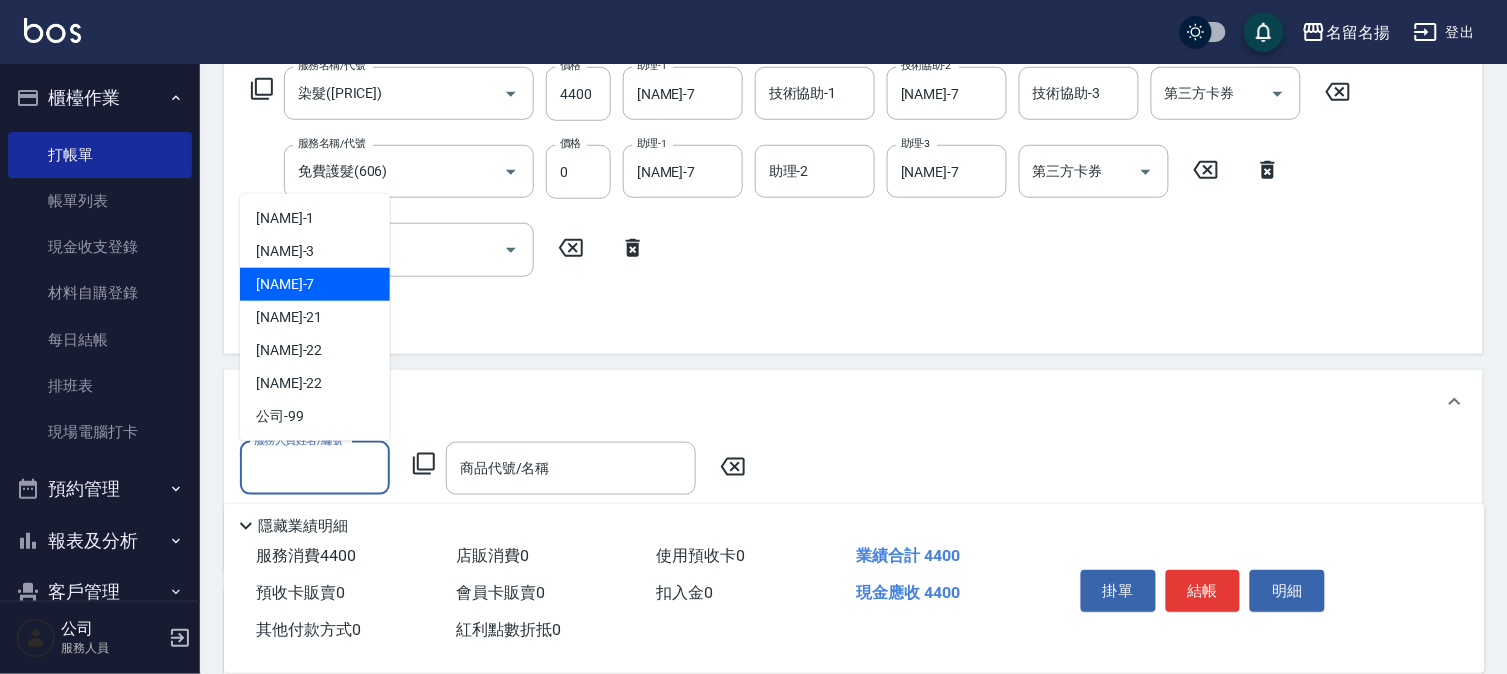 click on "[NAME]-7" at bounding box center [285, 284] 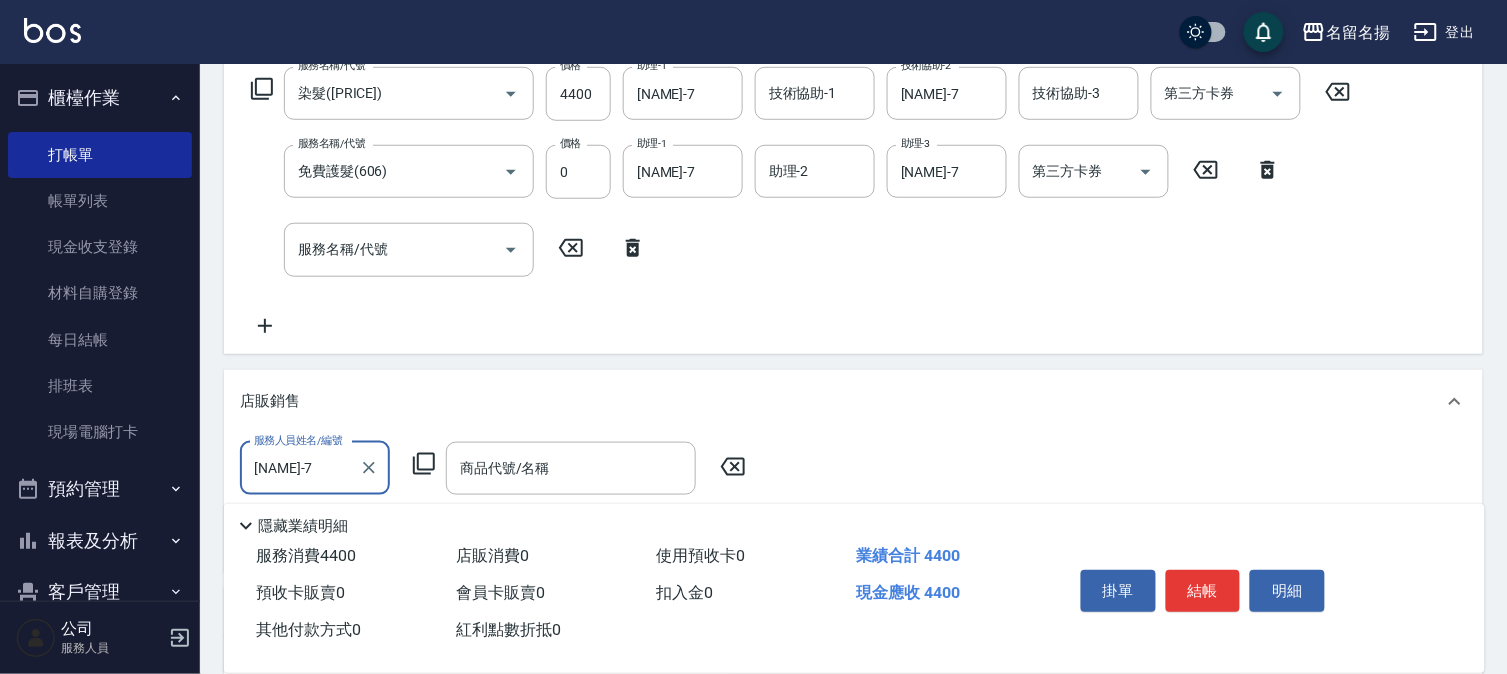 click 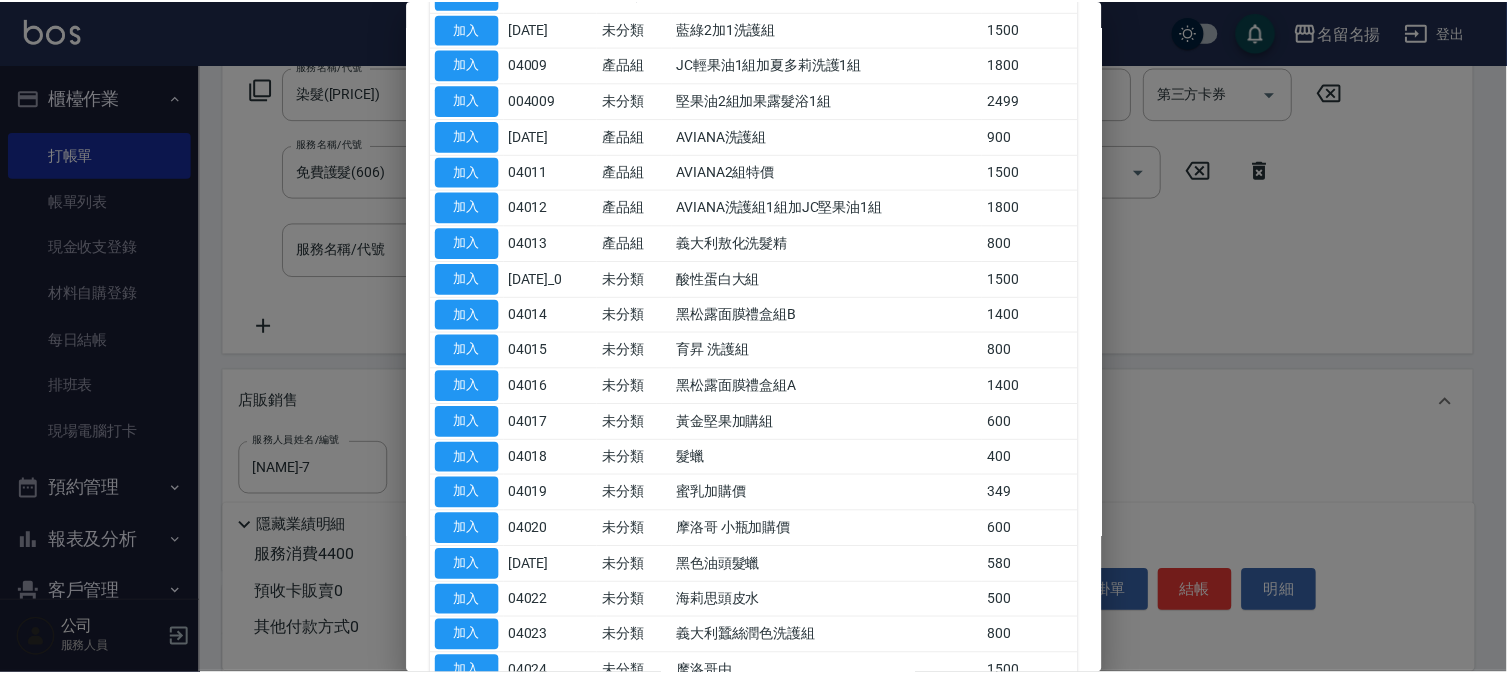 scroll, scrollTop: 1000, scrollLeft: 0, axis: vertical 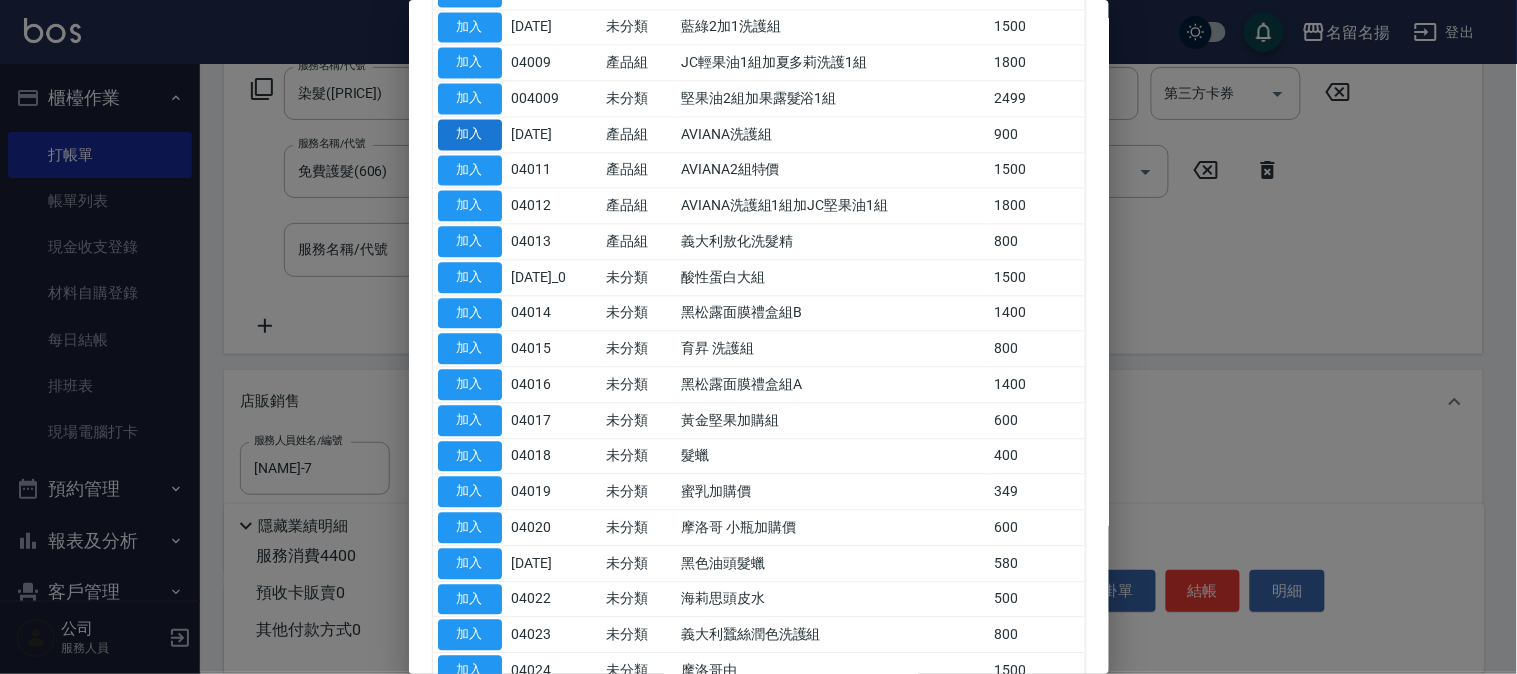 click on "加入" at bounding box center [470, 134] 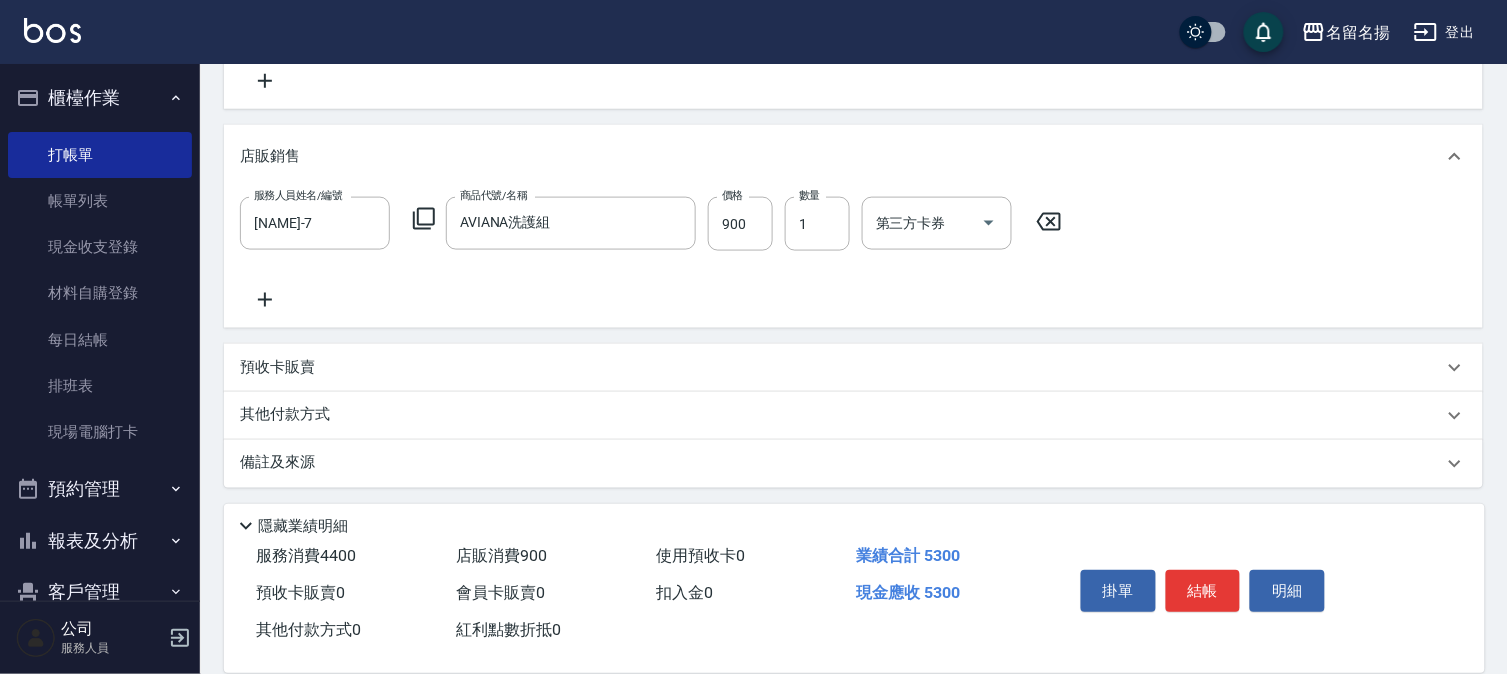 scroll, scrollTop: 581, scrollLeft: 0, axis: vertical 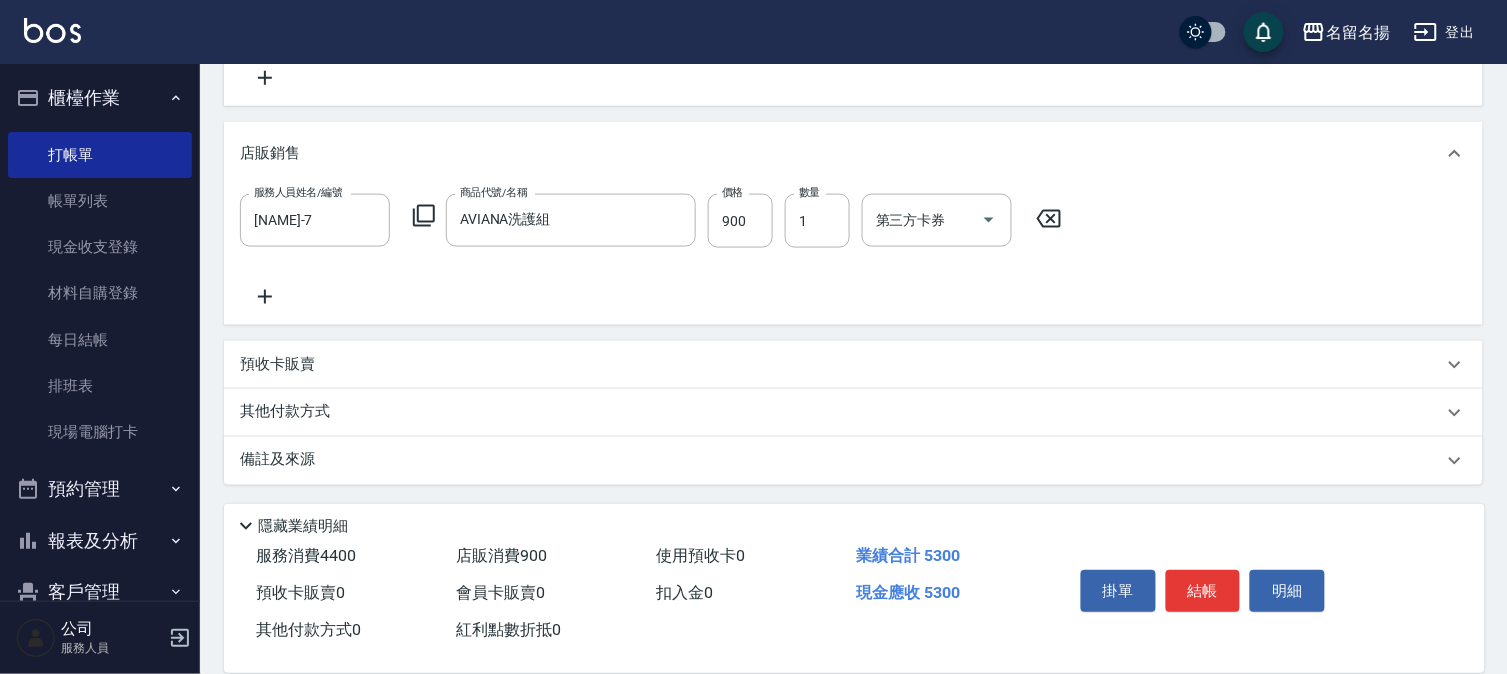 click 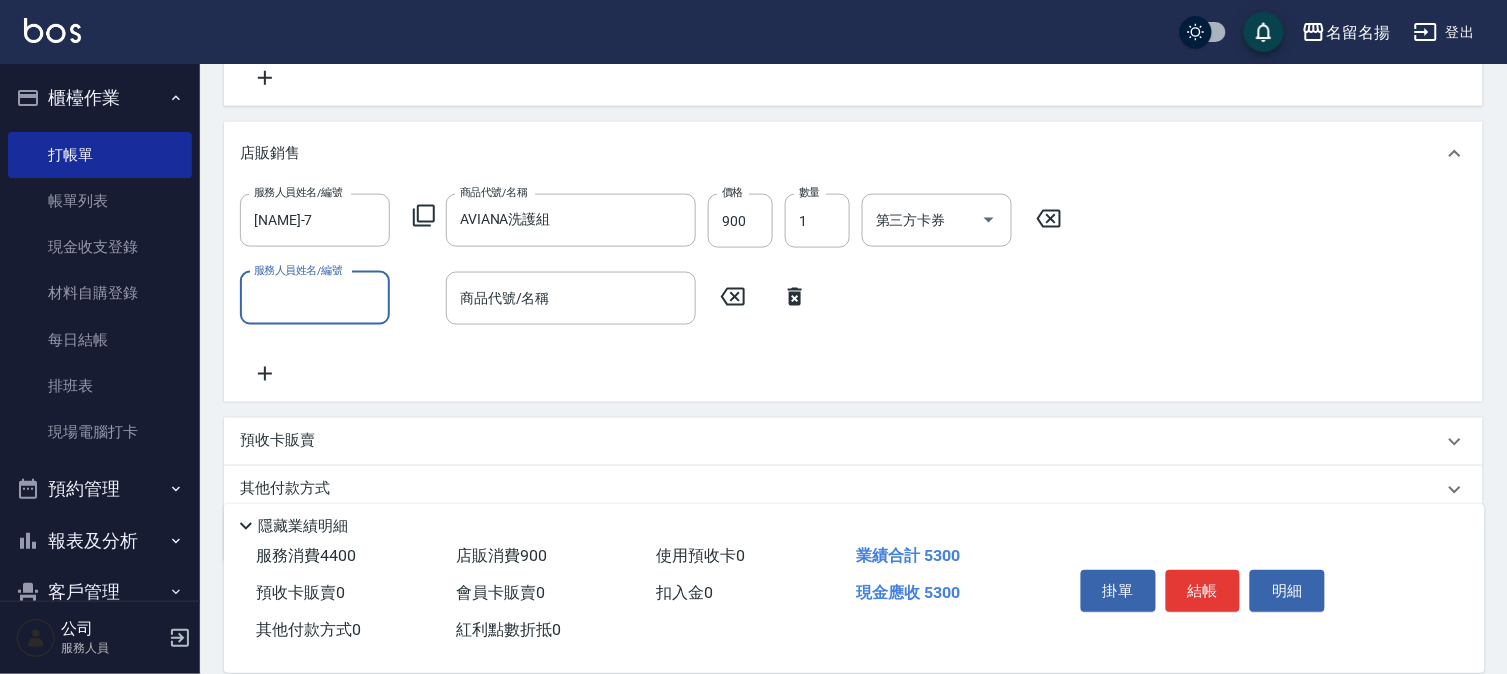 click on "服務人員姓名/編號" at bounding box center (315, 298) 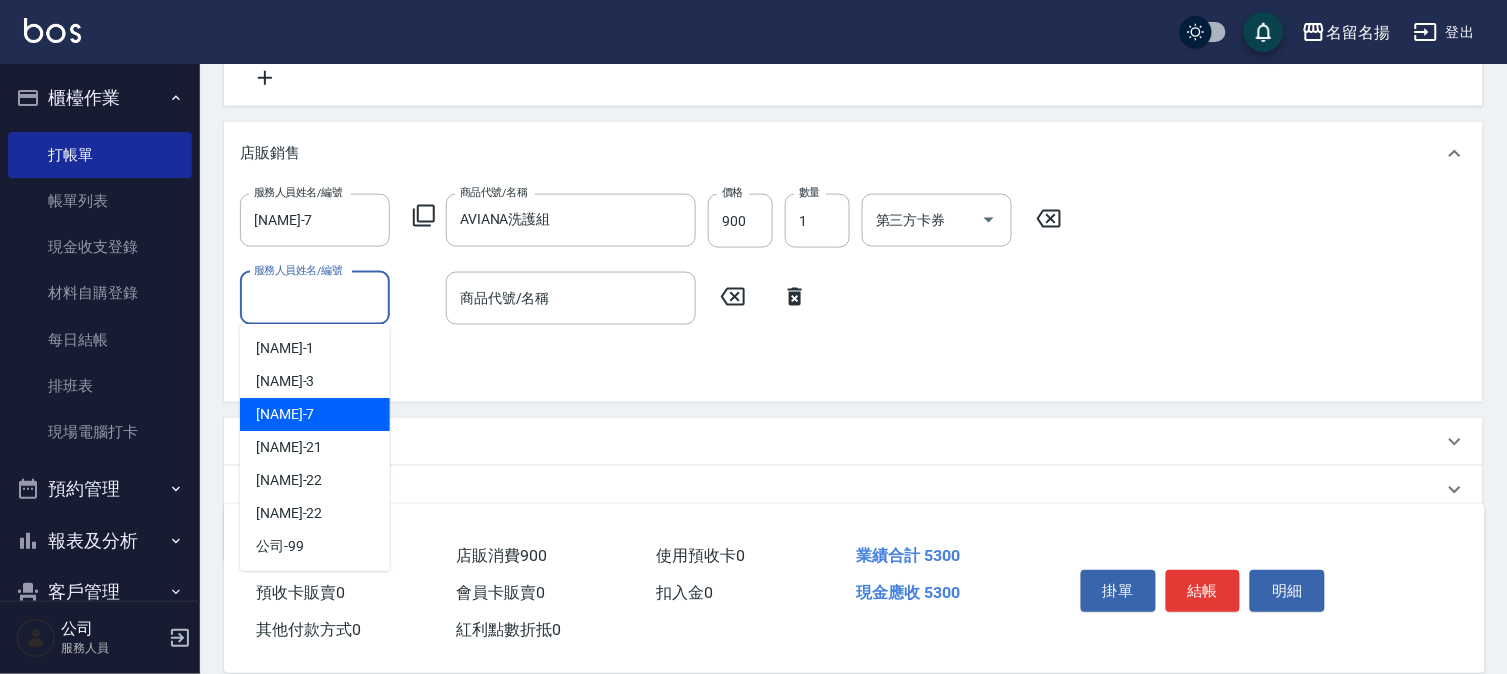 click on "[NAME]-7" at bounding box center [315, 415] 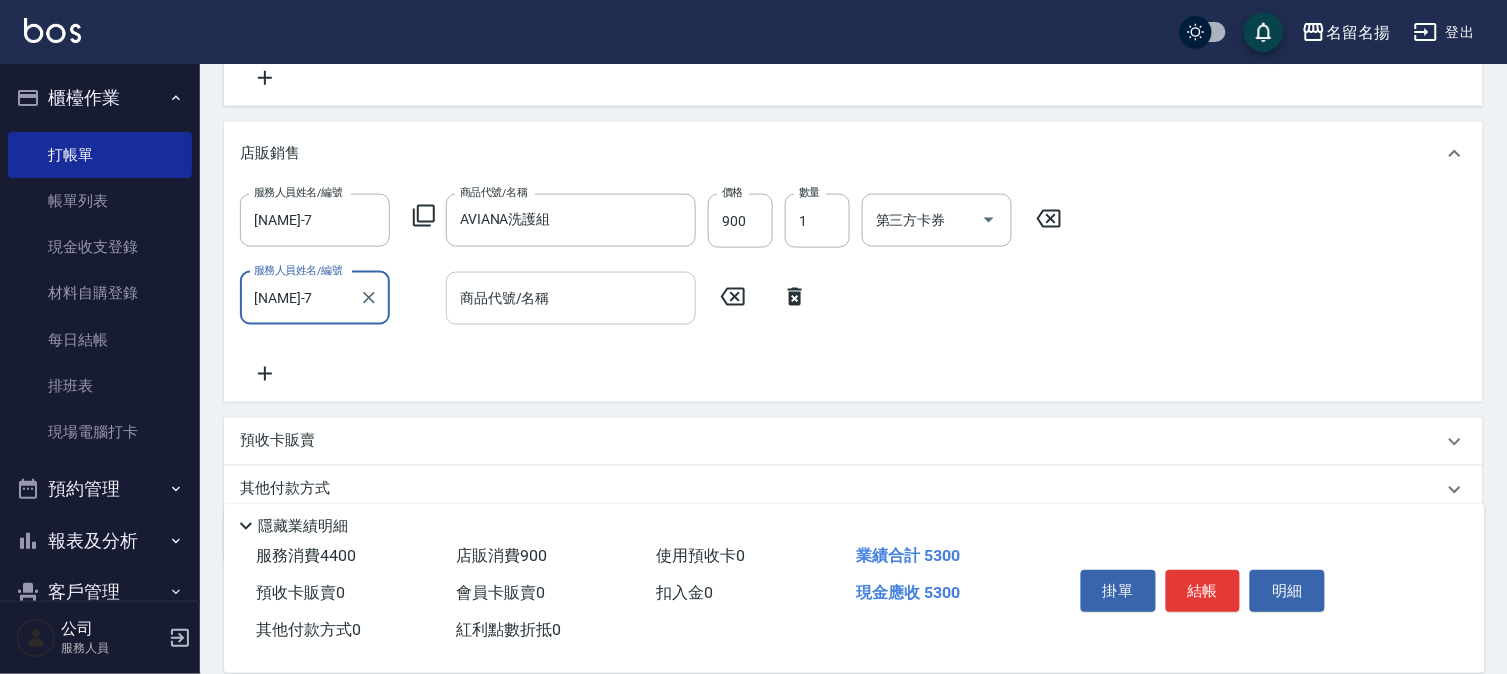 click on "商品代號/名稱" at bounding box center (571, 298) 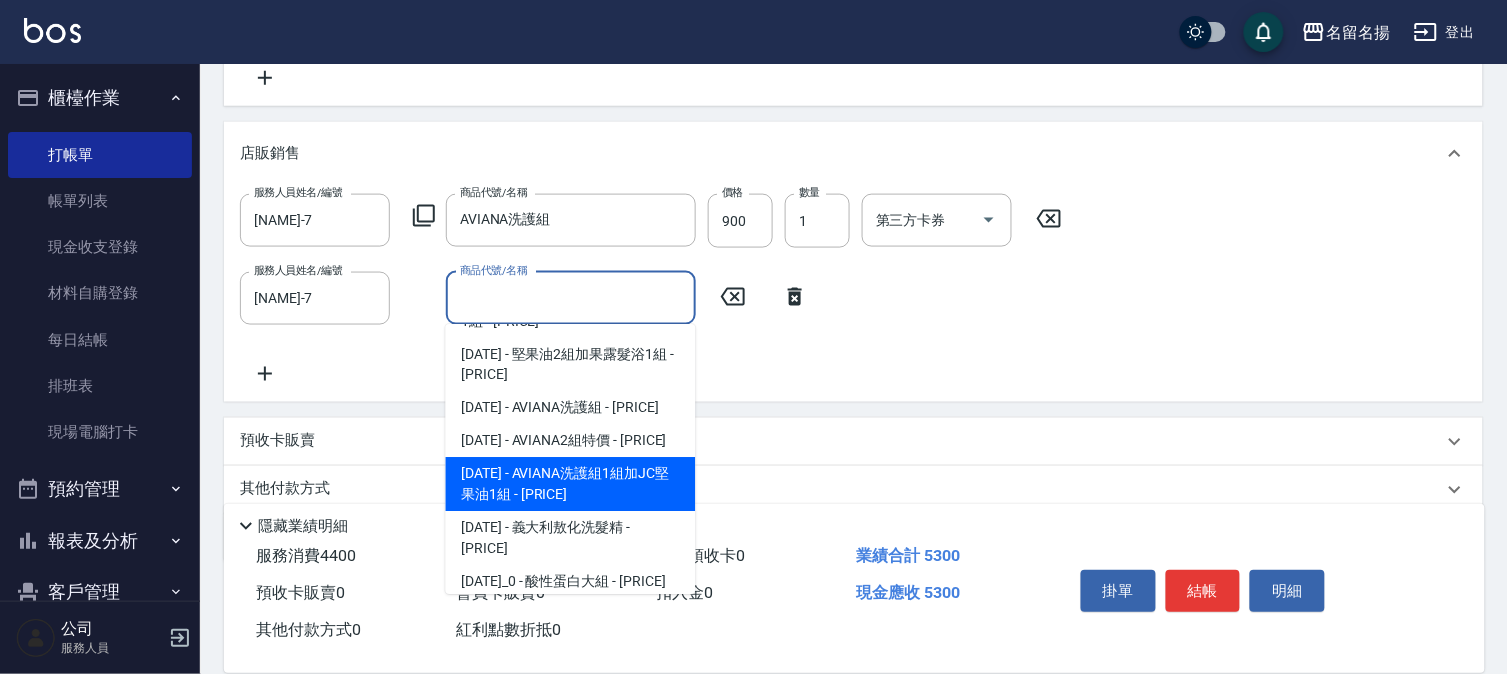 scroll, scrollTop: 888, scrollLeft: 0, axis: vertical 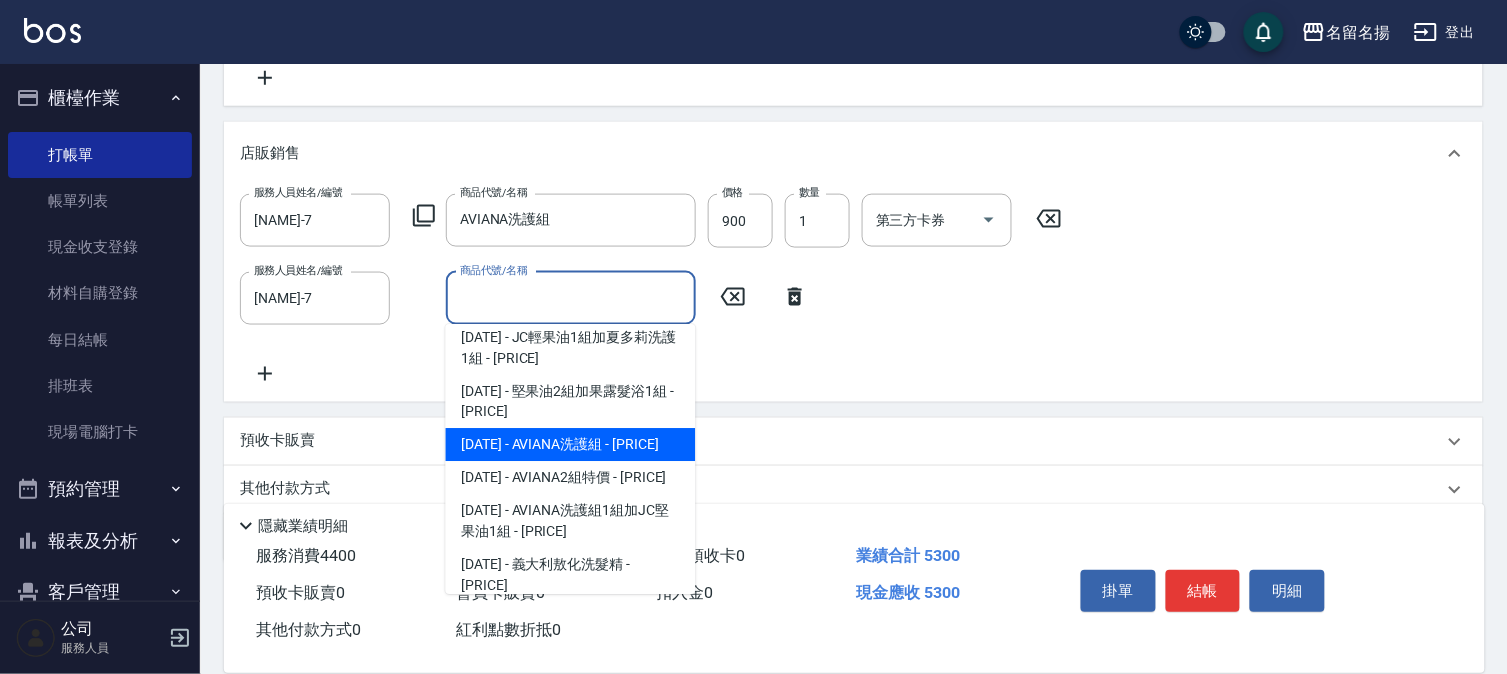 click on "[DATE] - AVIANA洗護組 - [PRICE]" at bounding box center (571, 445) 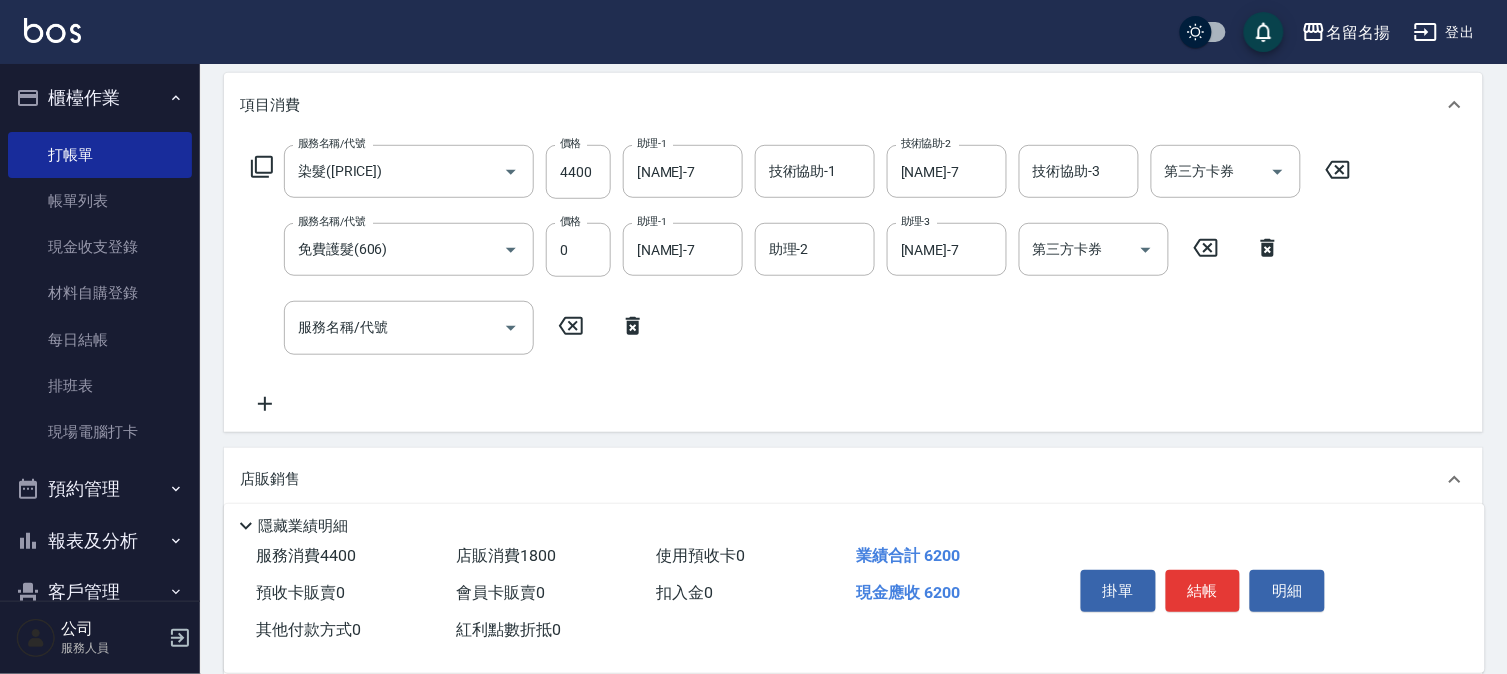 scroll, scrollTop: 247, scrollLeft: 0, axis: vertical 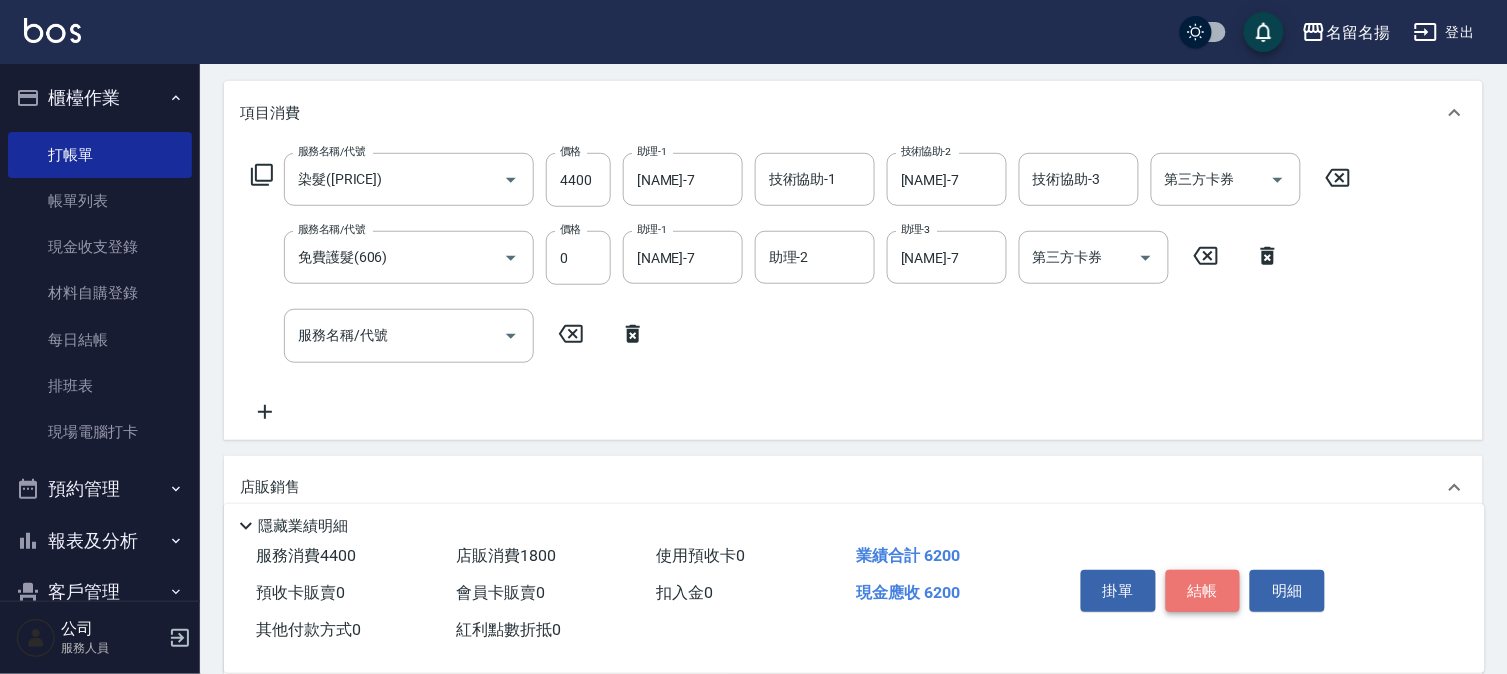 click on "結帳" at bounding box center (1203, 591) 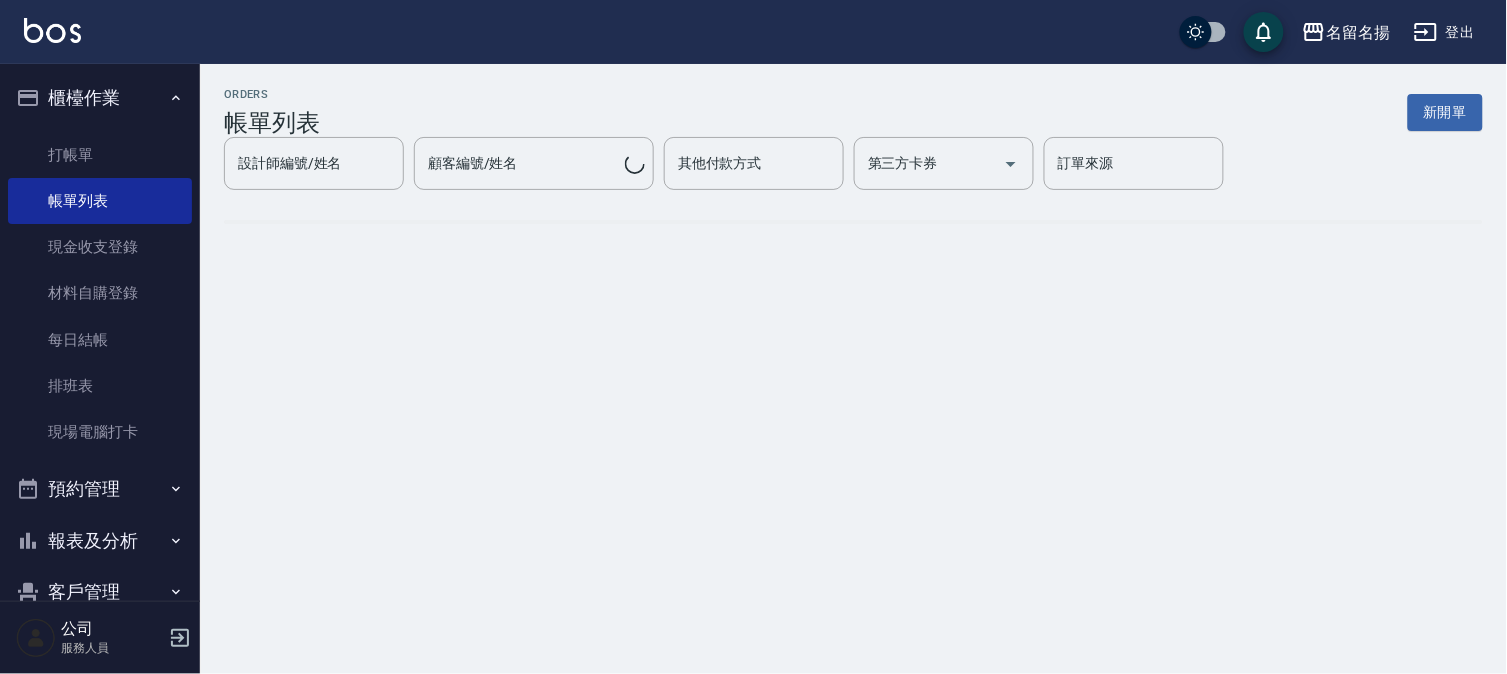 scroll, scrollTop: 0, scrollLeft: 0, axis: both 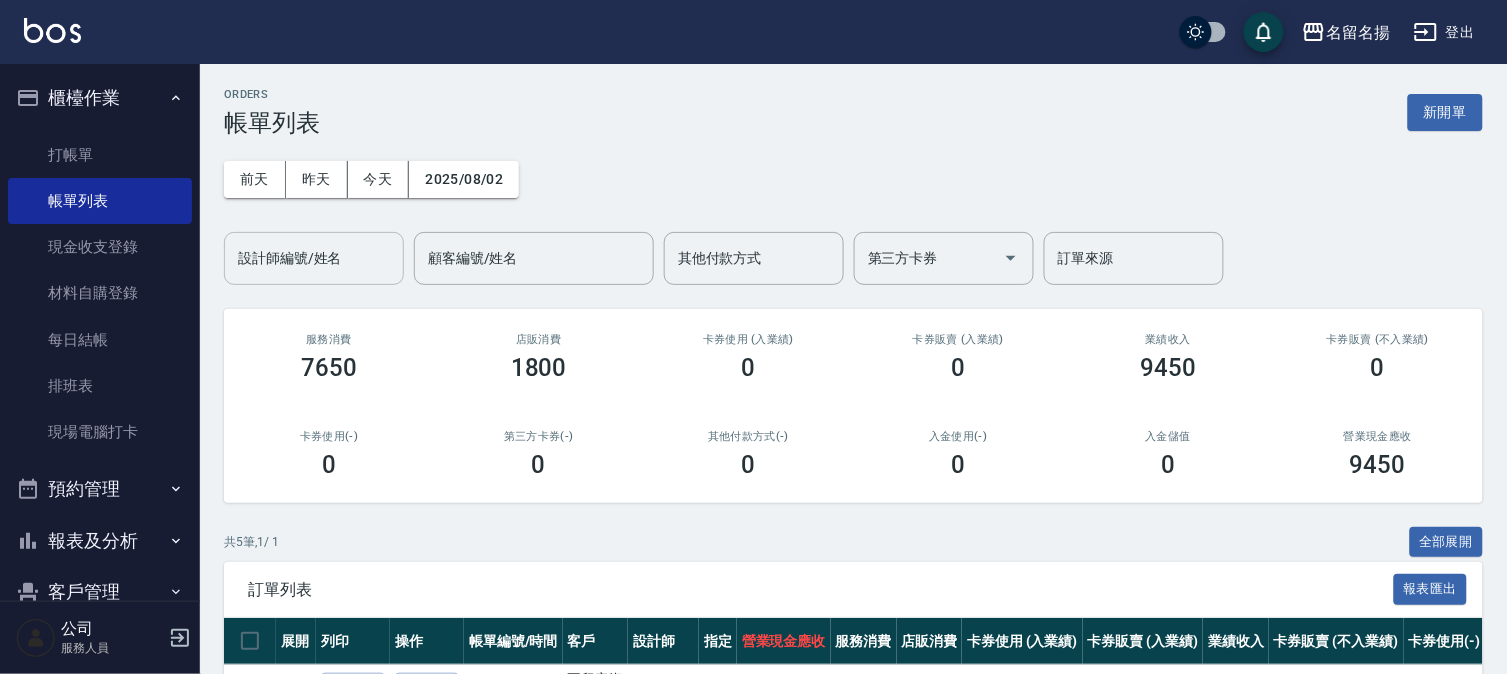 click on "設計師編號/姓名" at bounding box center (314, 258) 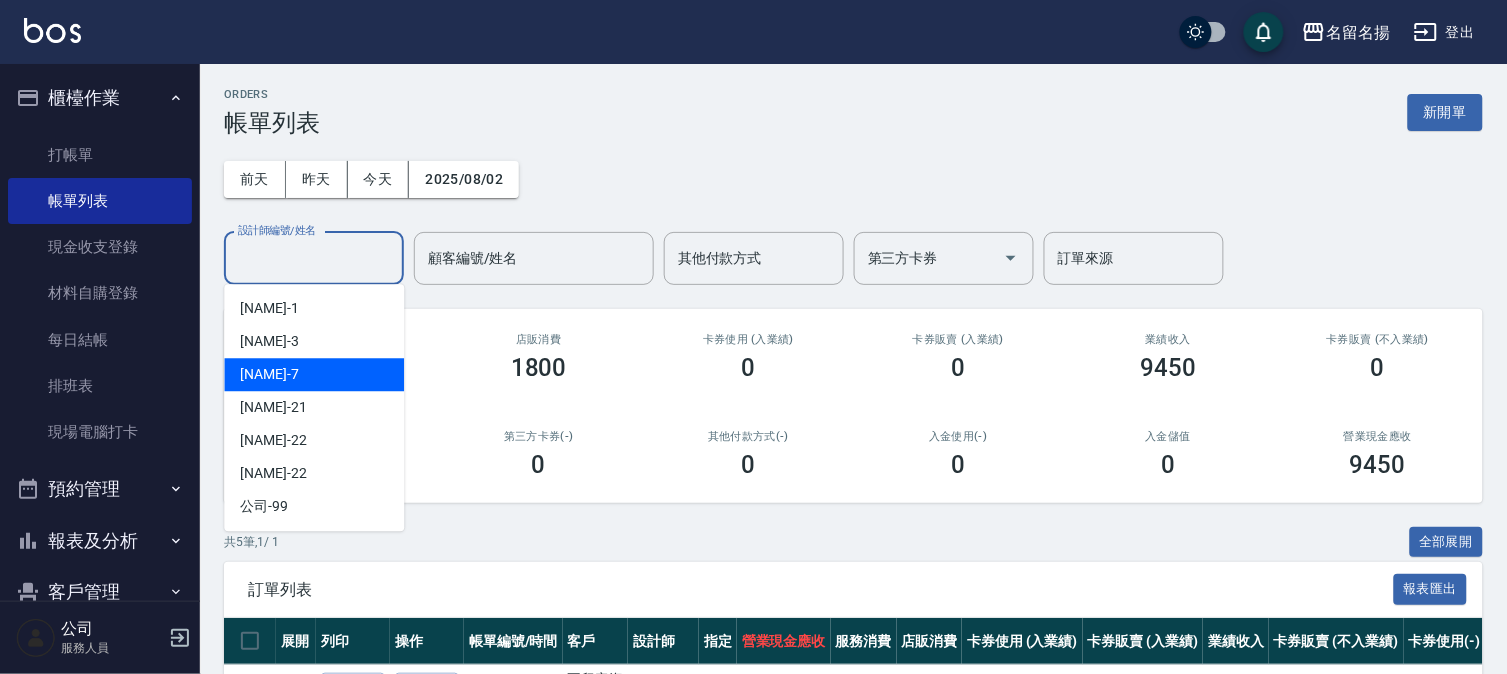 click on "[NAME]-7" at bounding box center (314, 374) 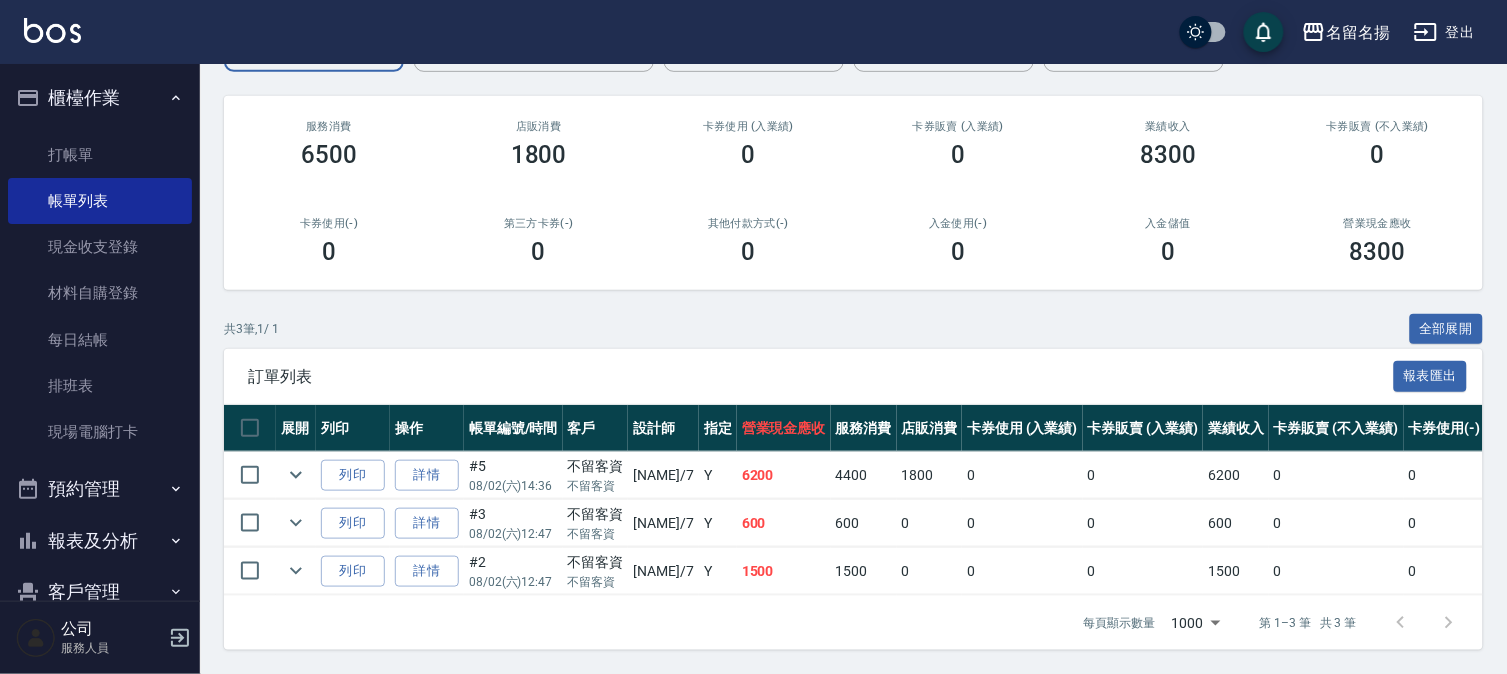 scroll, scrollTop: 230, scrollLeft: 0, axis: vertical 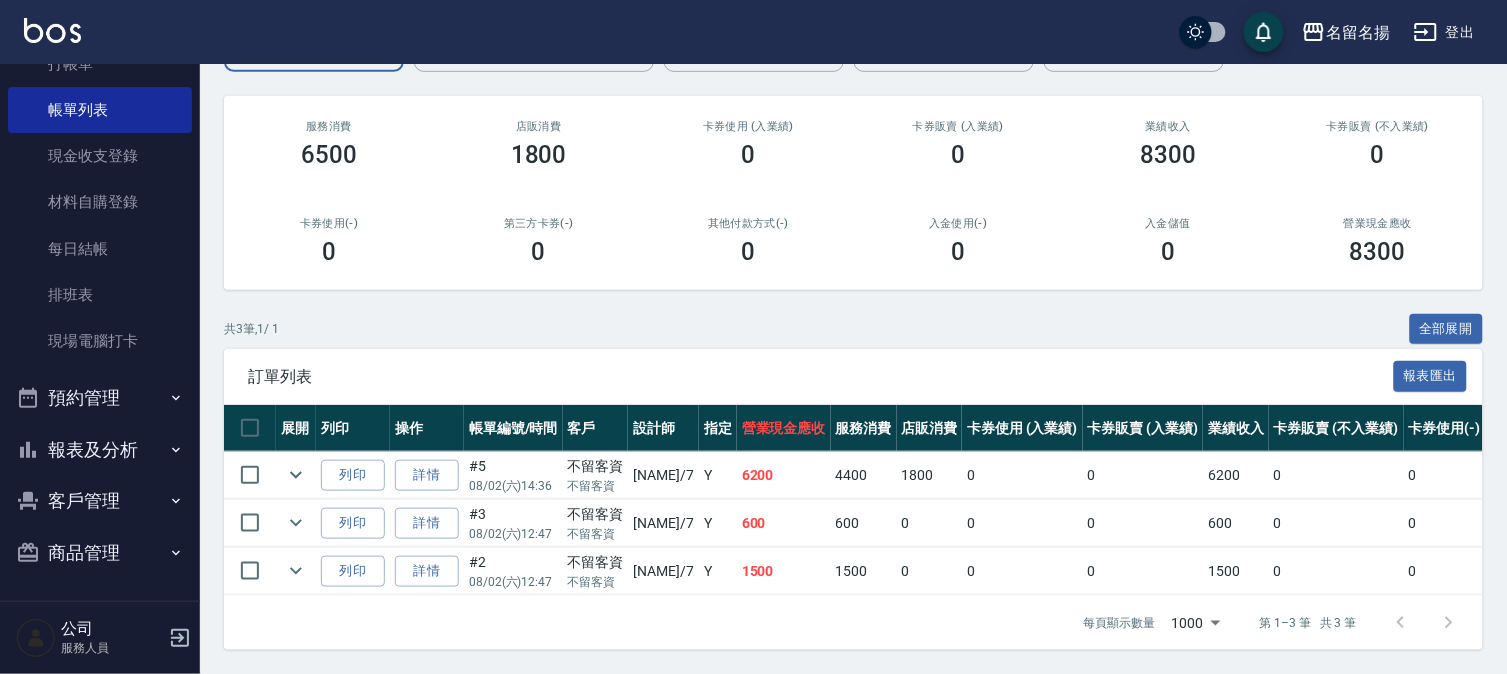 click on "報表及分析" at bounding box center [100, 450] 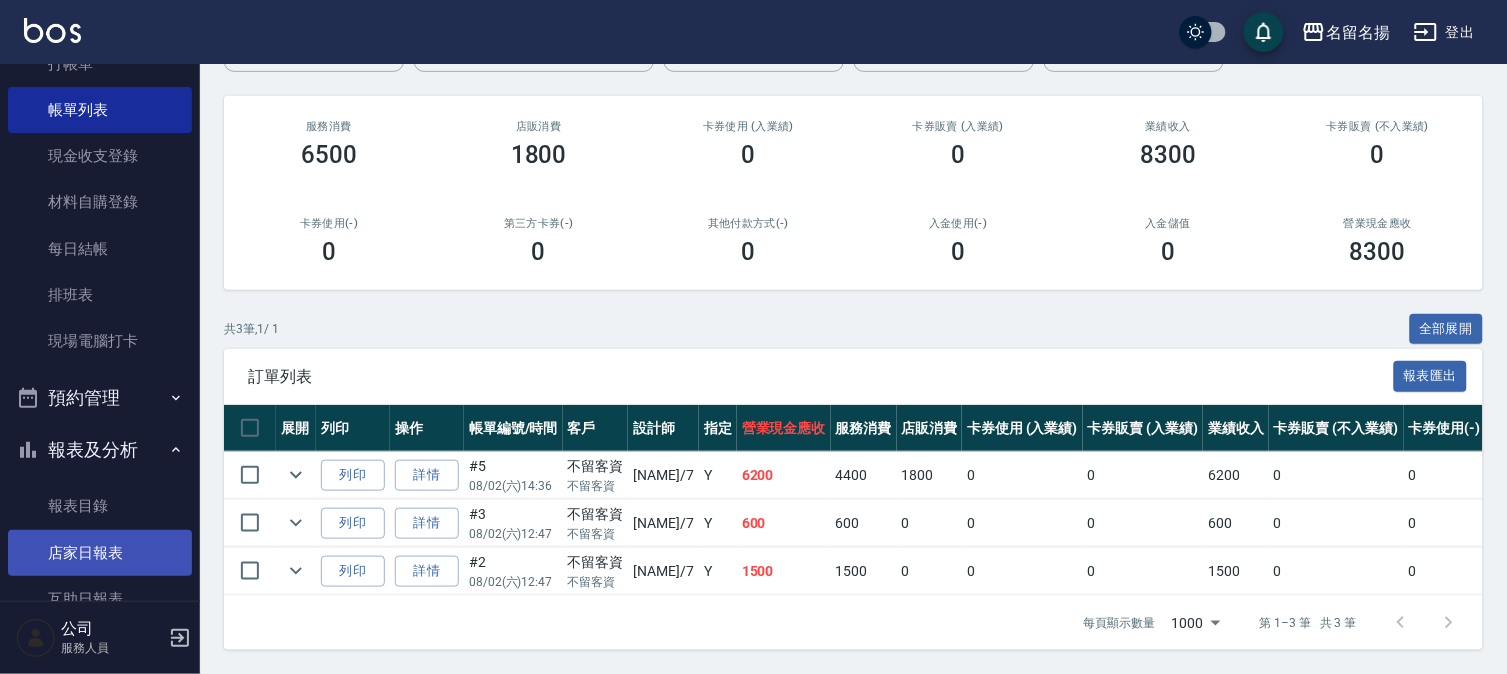 scroll, scrollTop: 313, scrollLeft: 0, axis: vertical 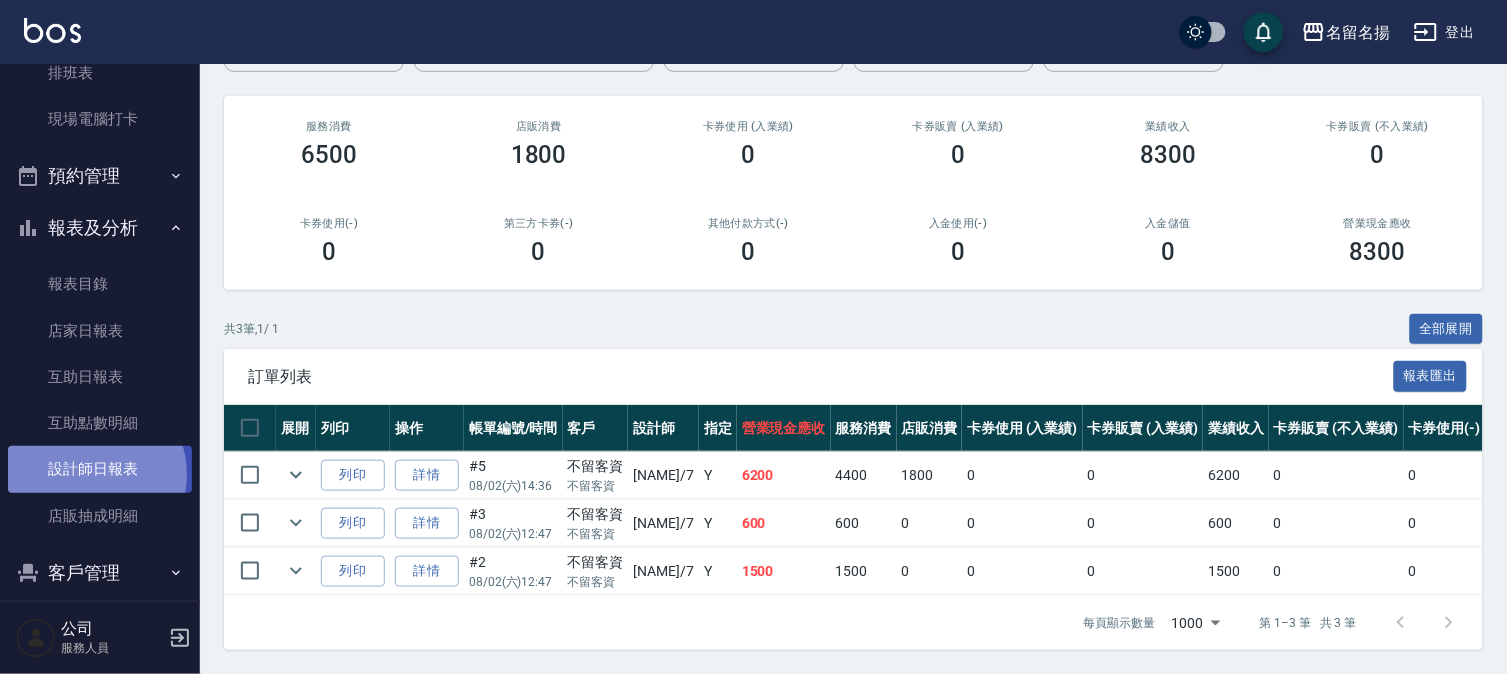 click on "設計師日報表" at bounding box center [100, 469] 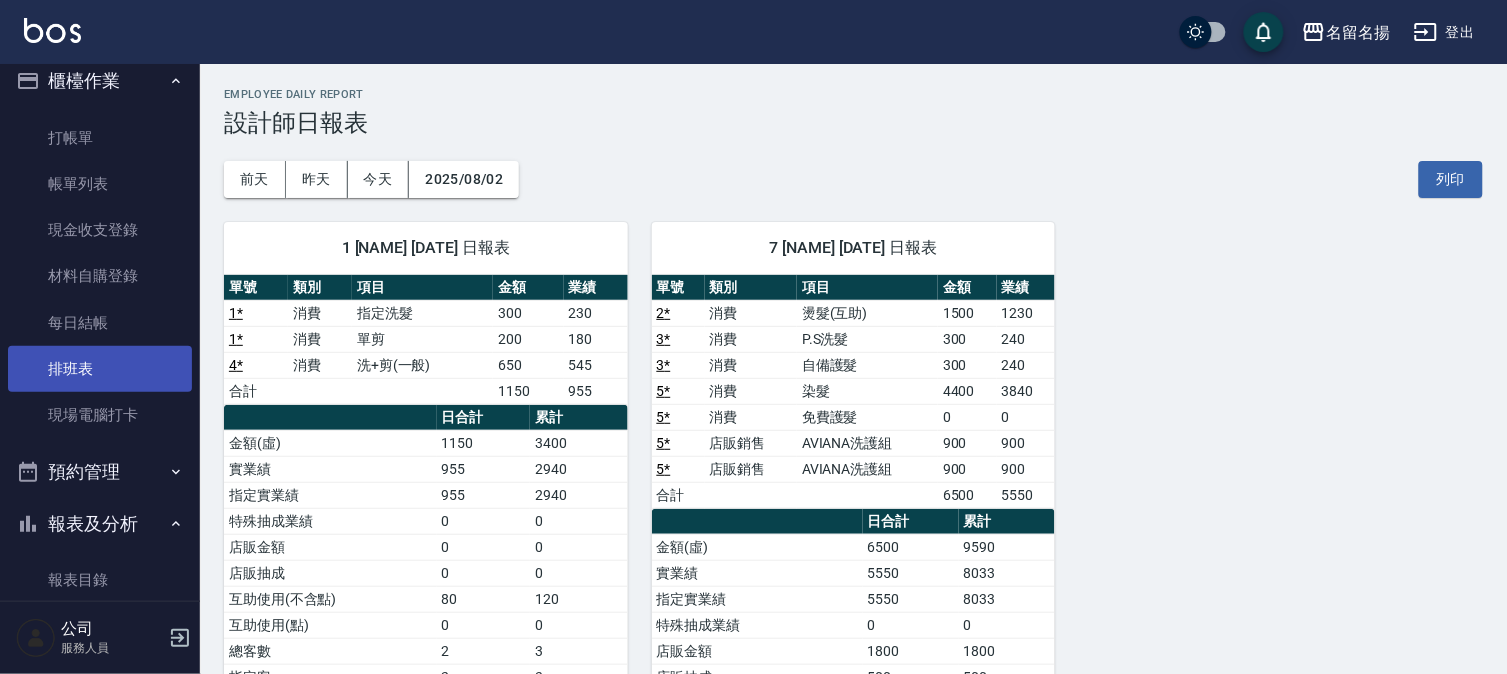 scroll, scrollTop: 0, scrollLeft: 0, axis: both 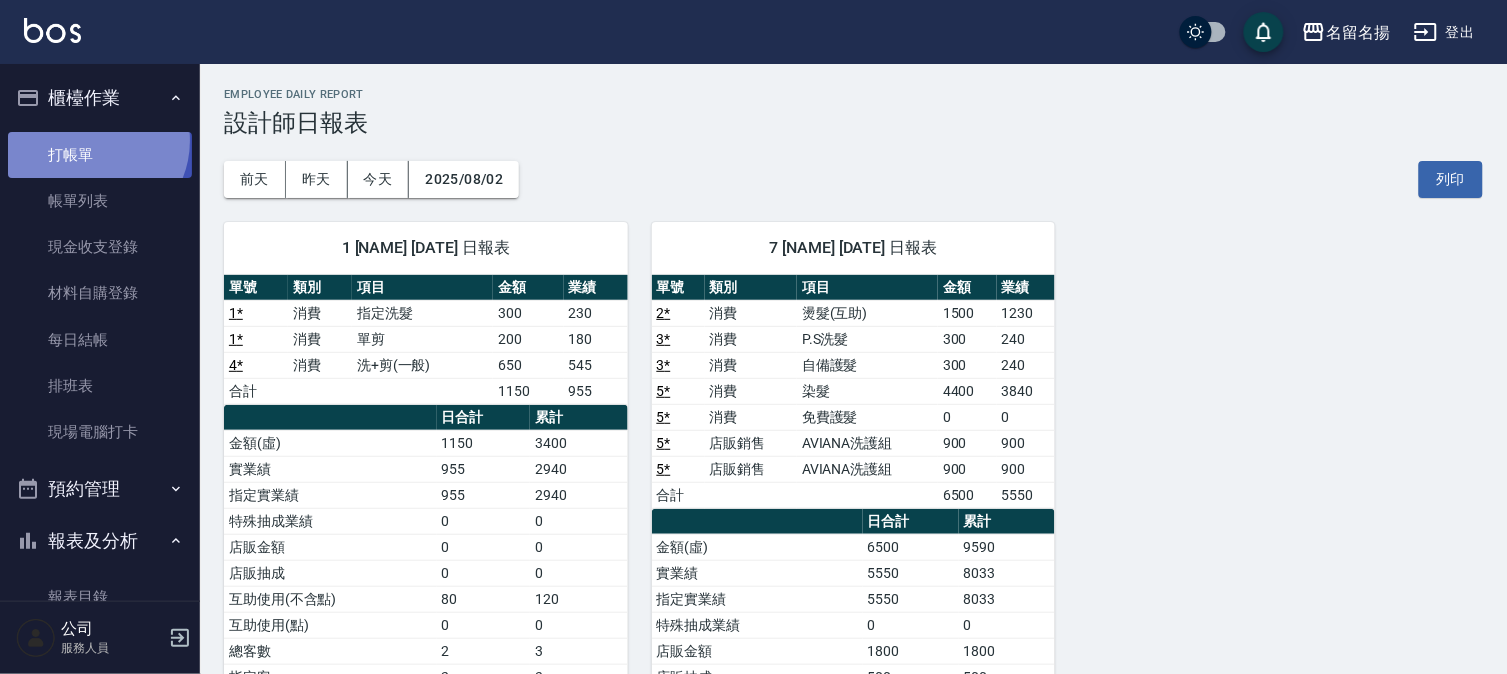 click on "打帳單" at bounding box center [100, 155] 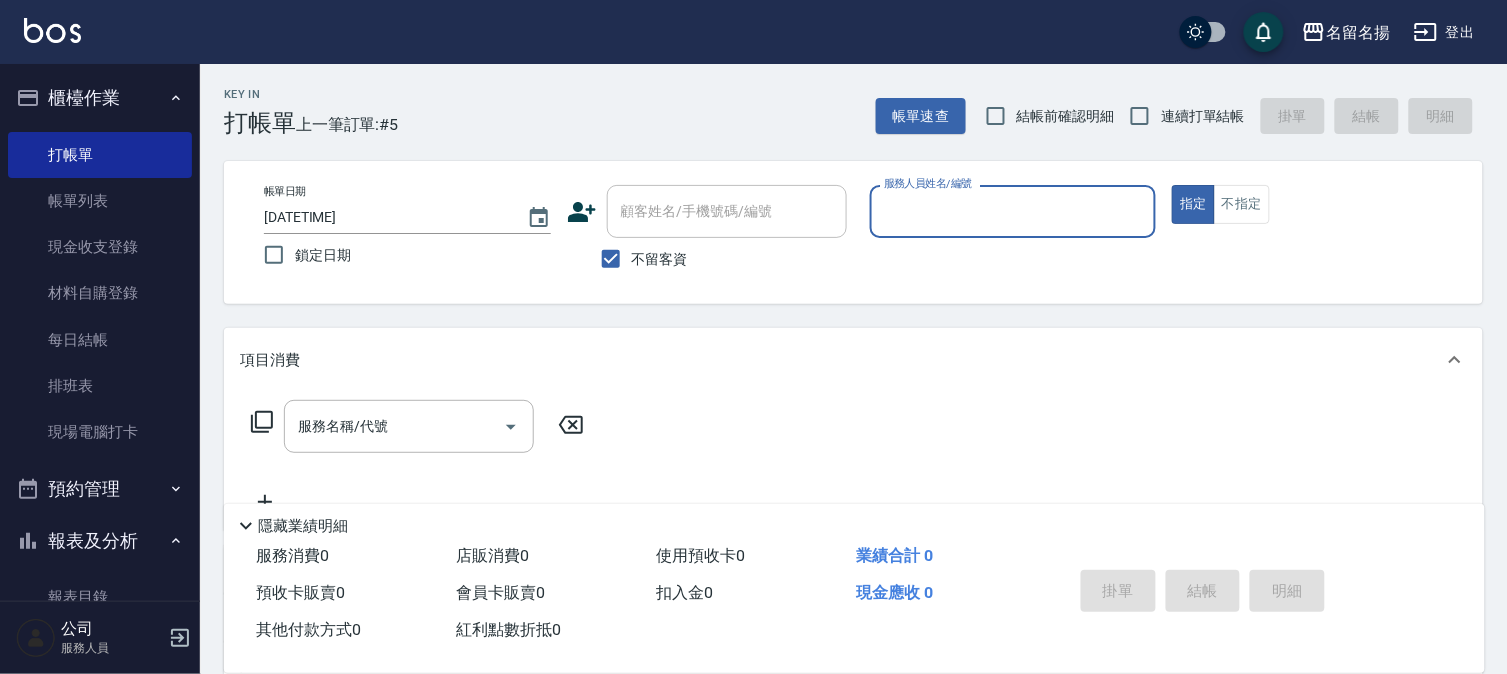 drag, startPoint x: 913, startPoint y: 181, endPoint x: 917, endPoint y: 198, distance: 17.464249 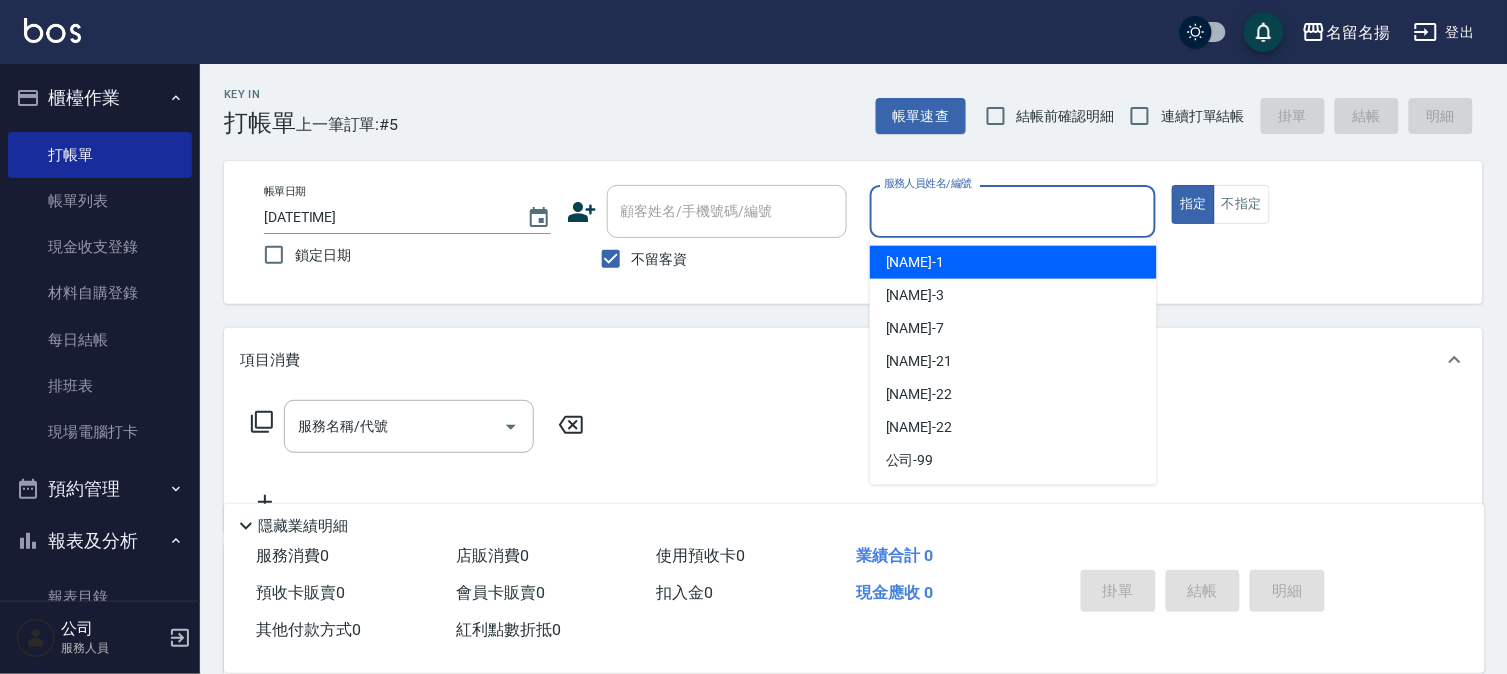 click on "[NAME] -1" at bounding box center (915, 262) 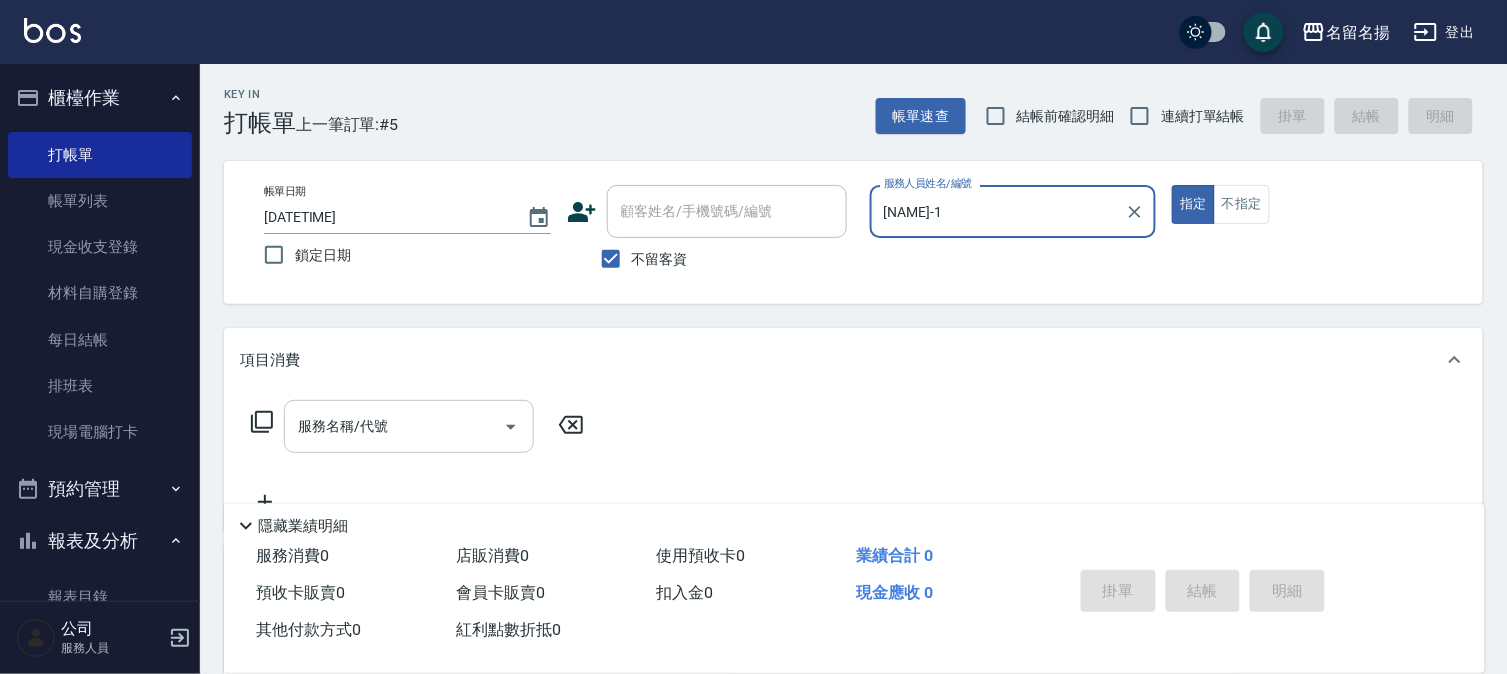 drag, startPoint x: 286, startPoint y: 422, endPoint x: 287, endPoint y: 412, distance: 10.049875 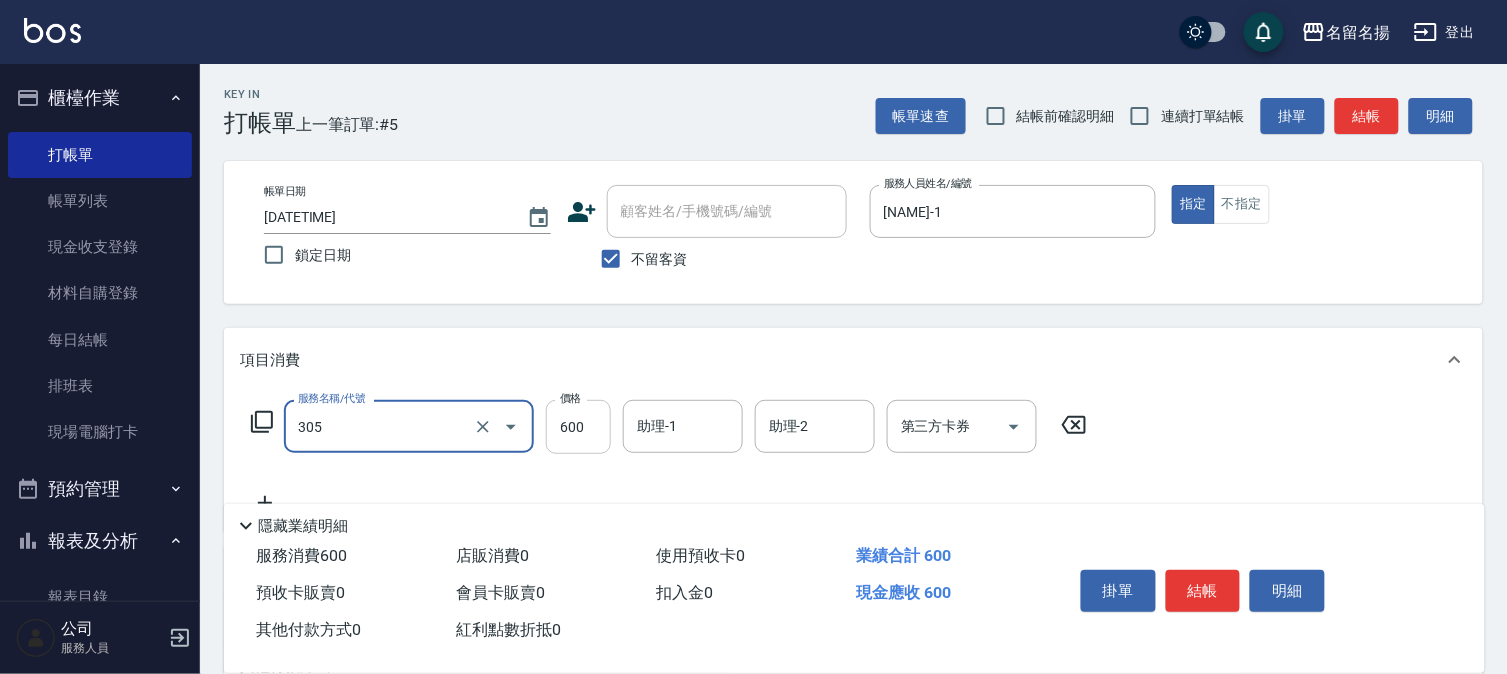 type on "洗+剪(一般)([PRICE])" 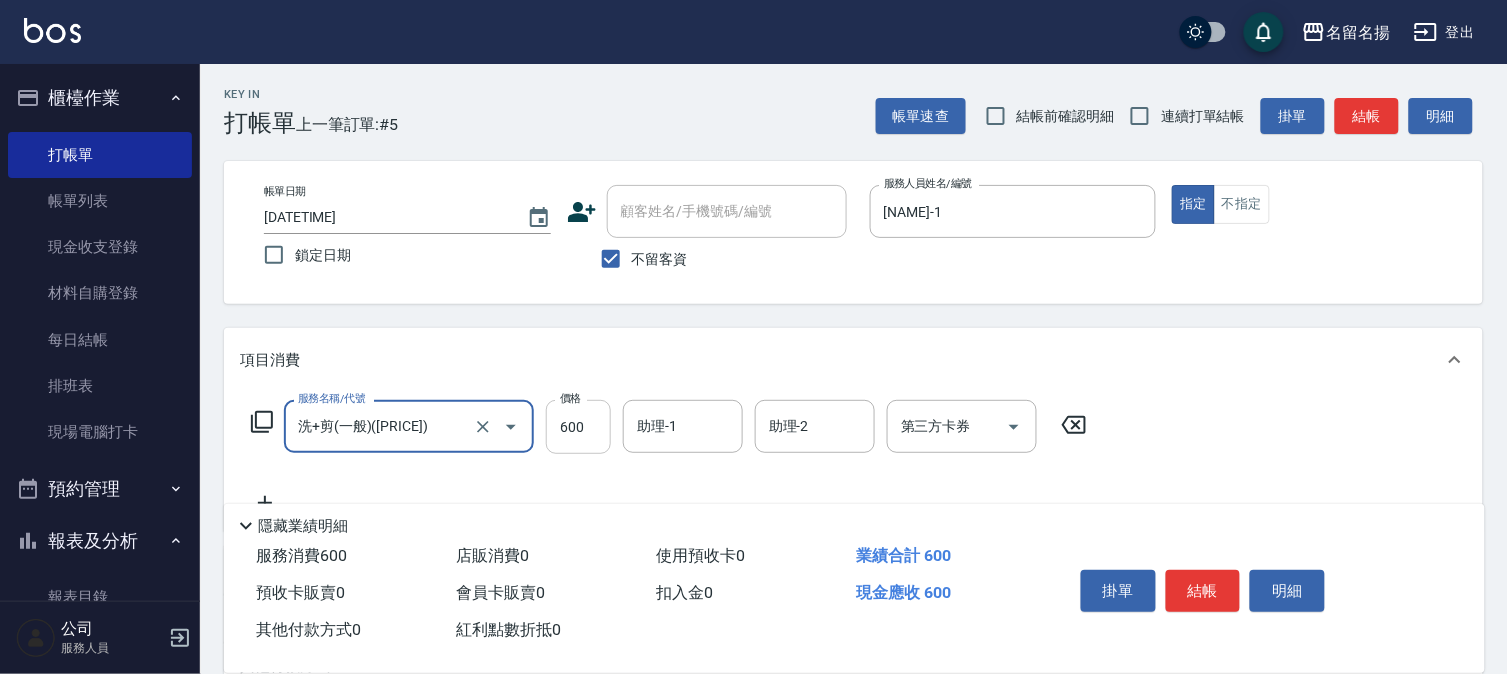 click on "600" at bounding box center [578, 427] 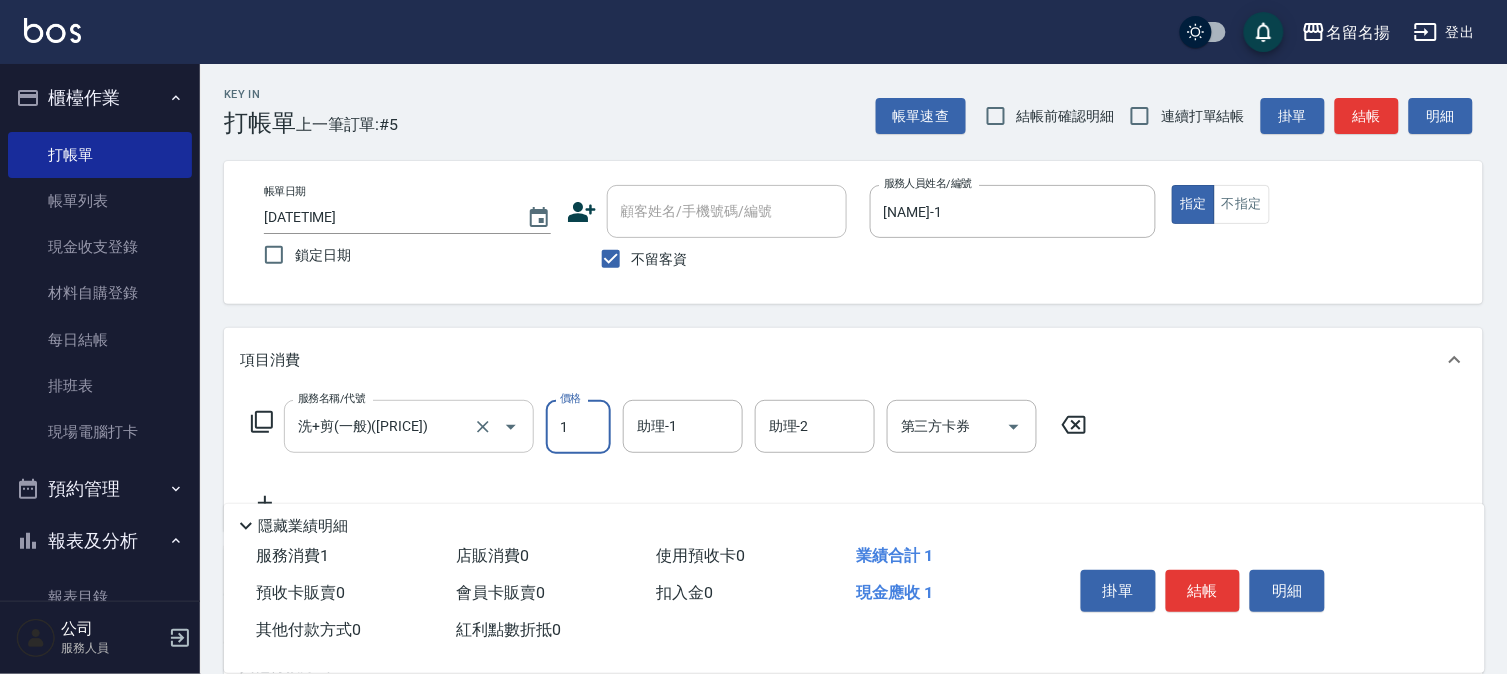 drag, startPoint x: 563, startPoint y: 428, endPoint x: 533, endPoint y: 431, distance: 30.149628 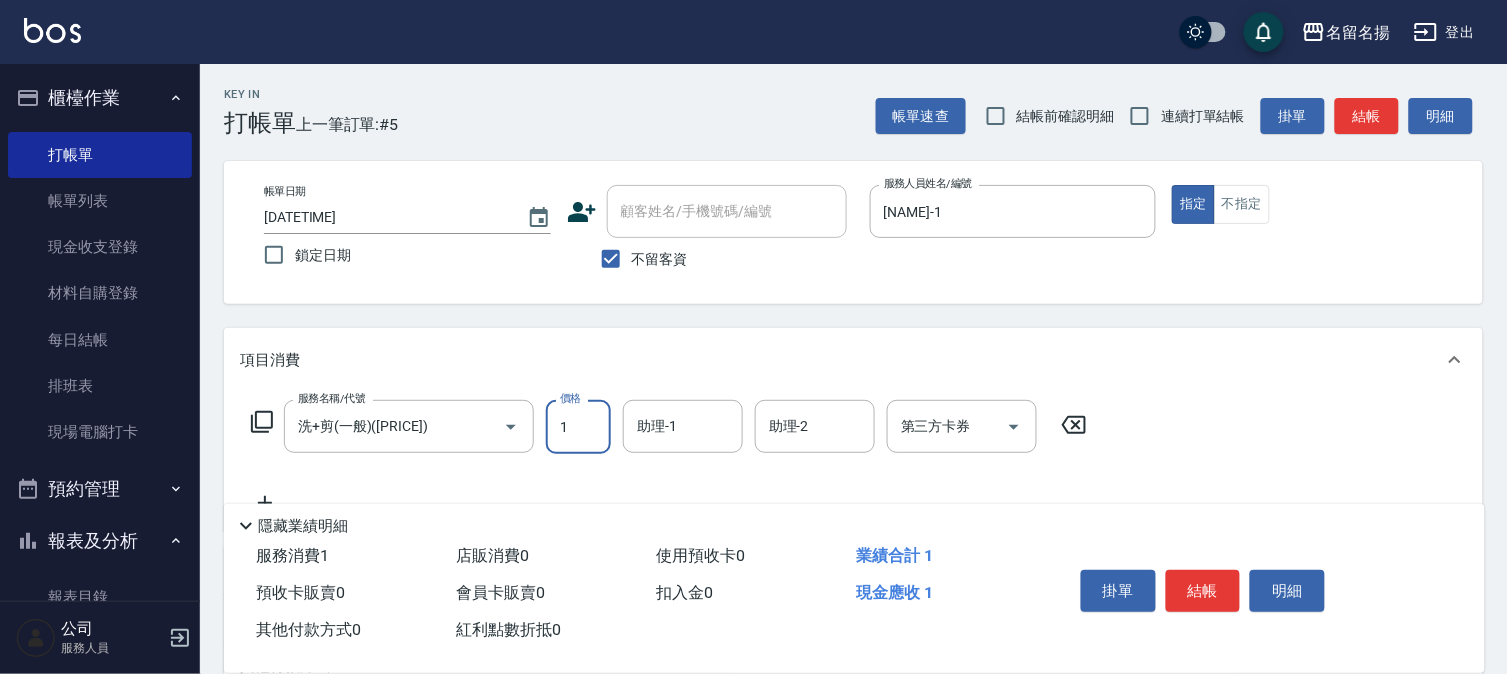 drag, startPoint x: 561, startPoint y: 432, endPoint x: 612, endPoint y: 427, distance: 51.24451 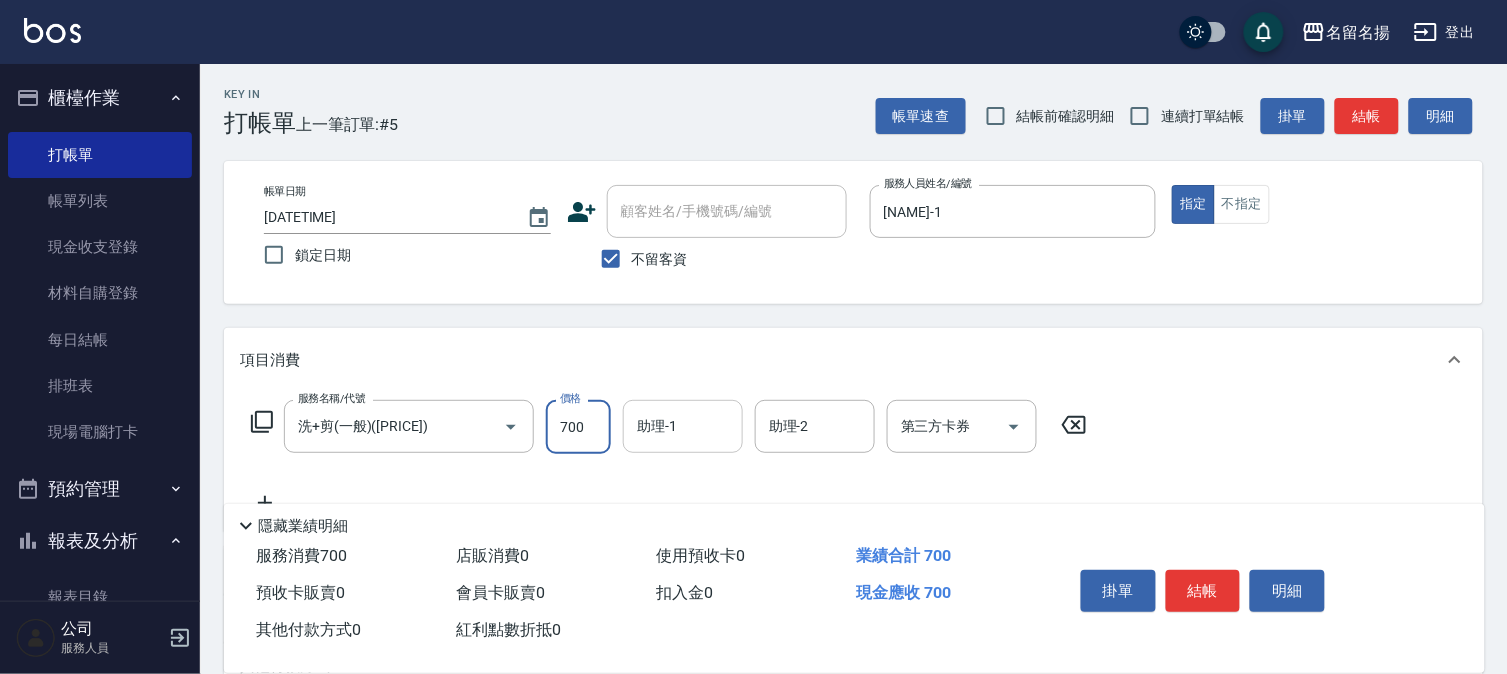 type on "700" 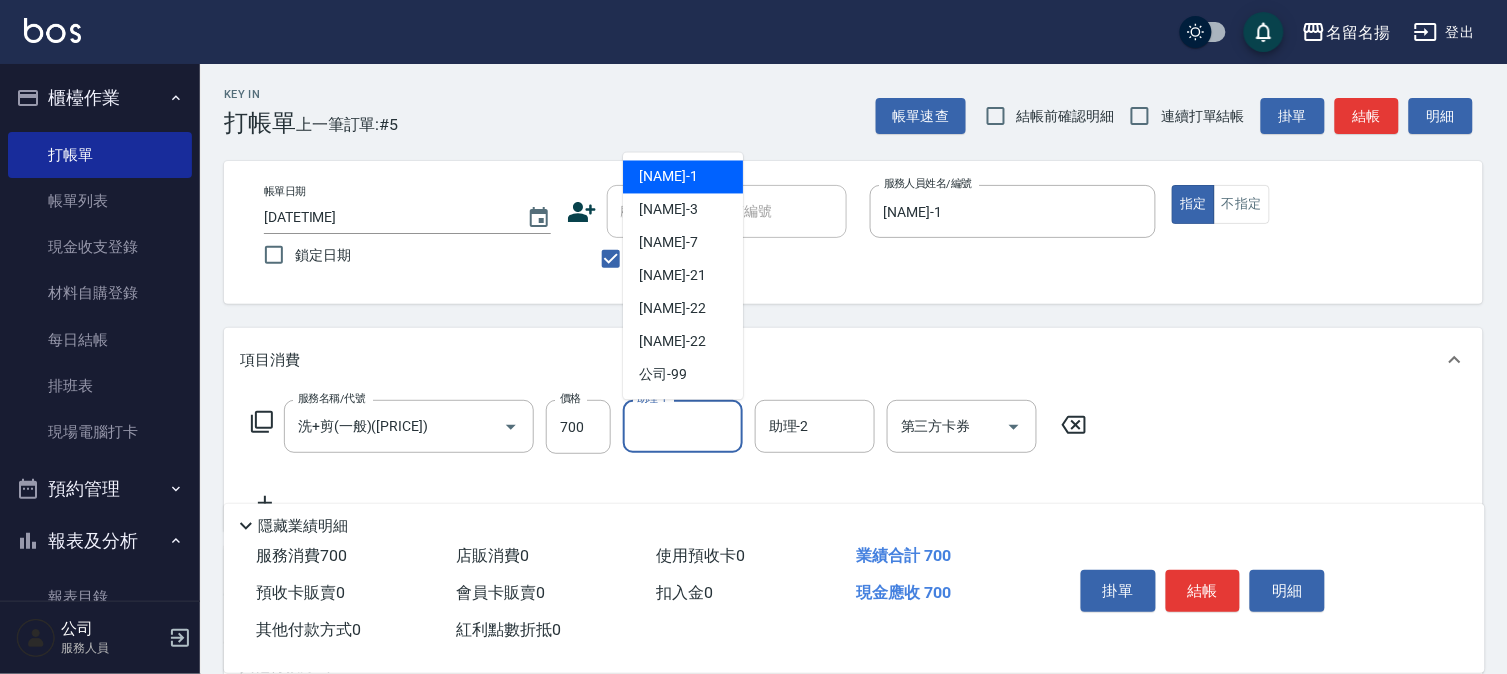 click on "助理-1" at bounding box center (683, 426) 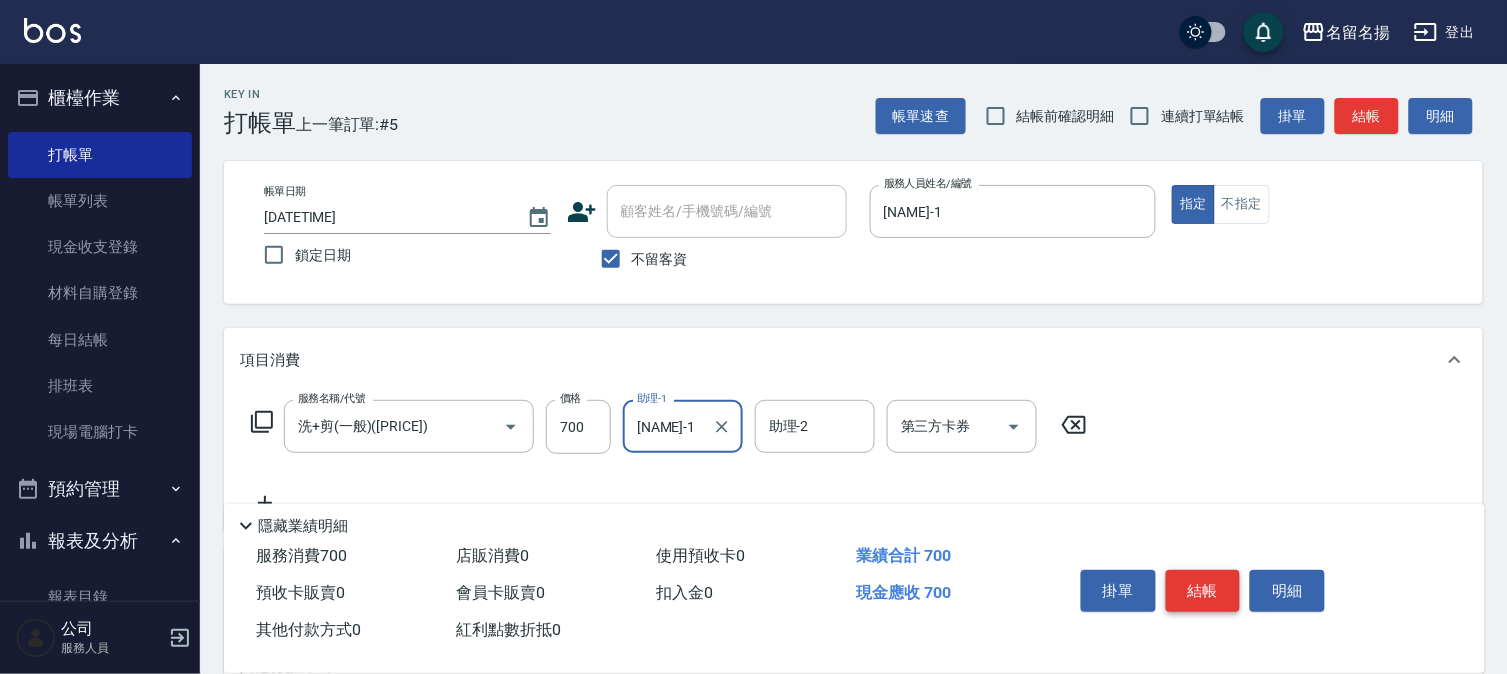 click on "結帳" at bounding box center (1203, 591) 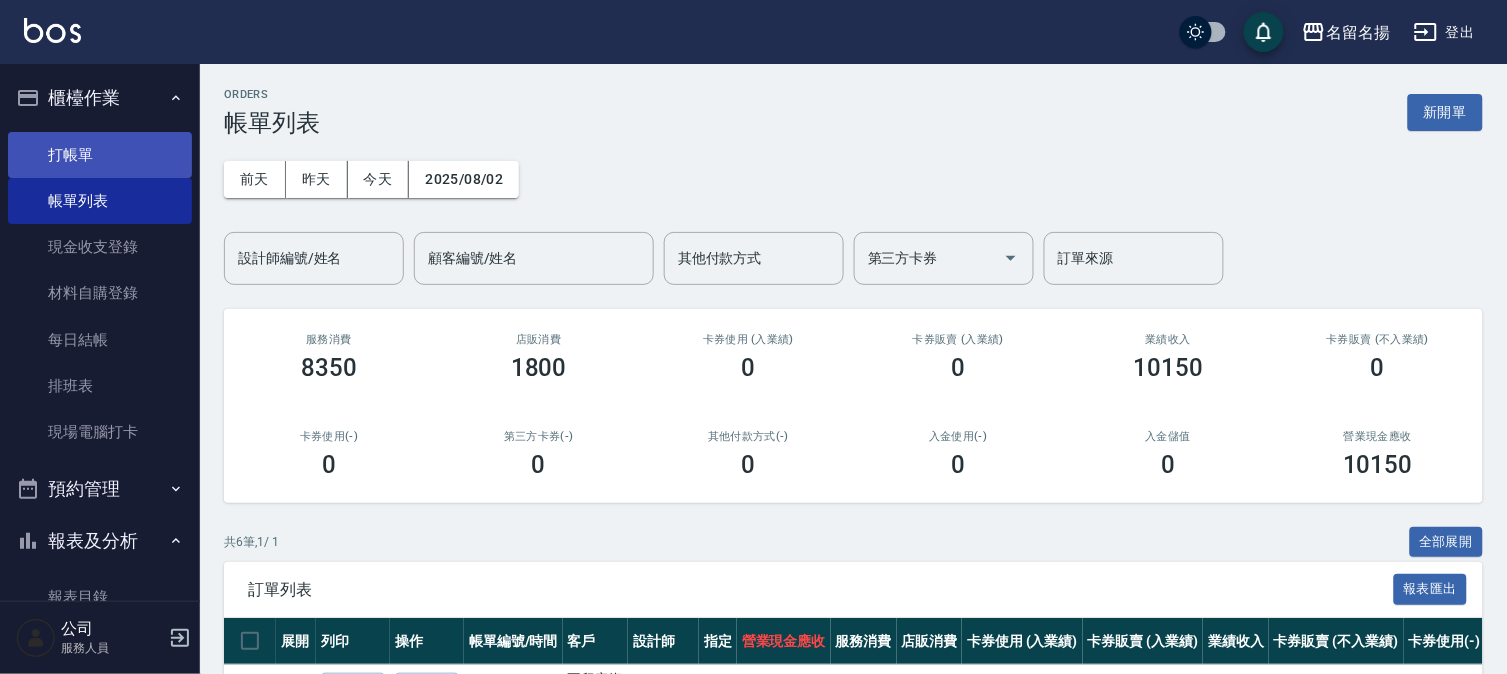 click on "打帳單" at bounding box center [100, 155] 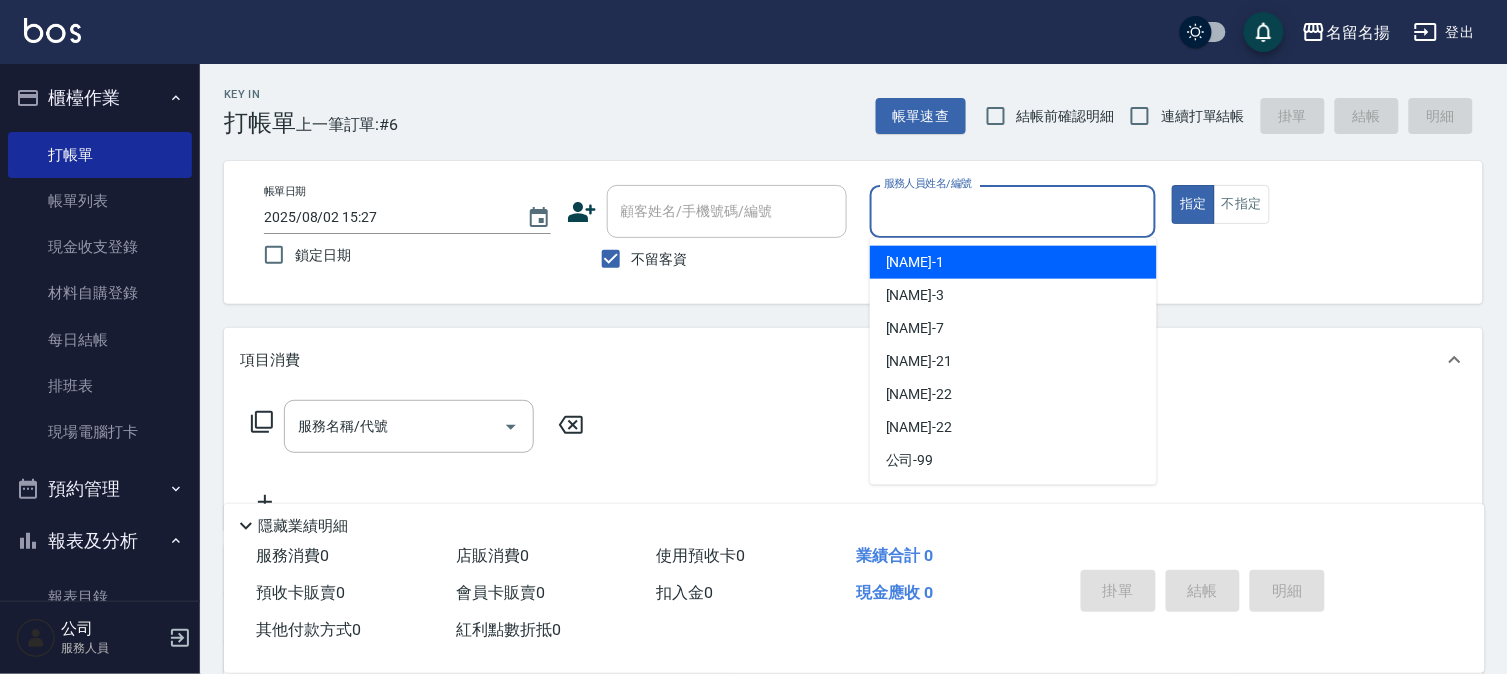click on "服務人員姓名/編號" at bounding box center (1013, 211) 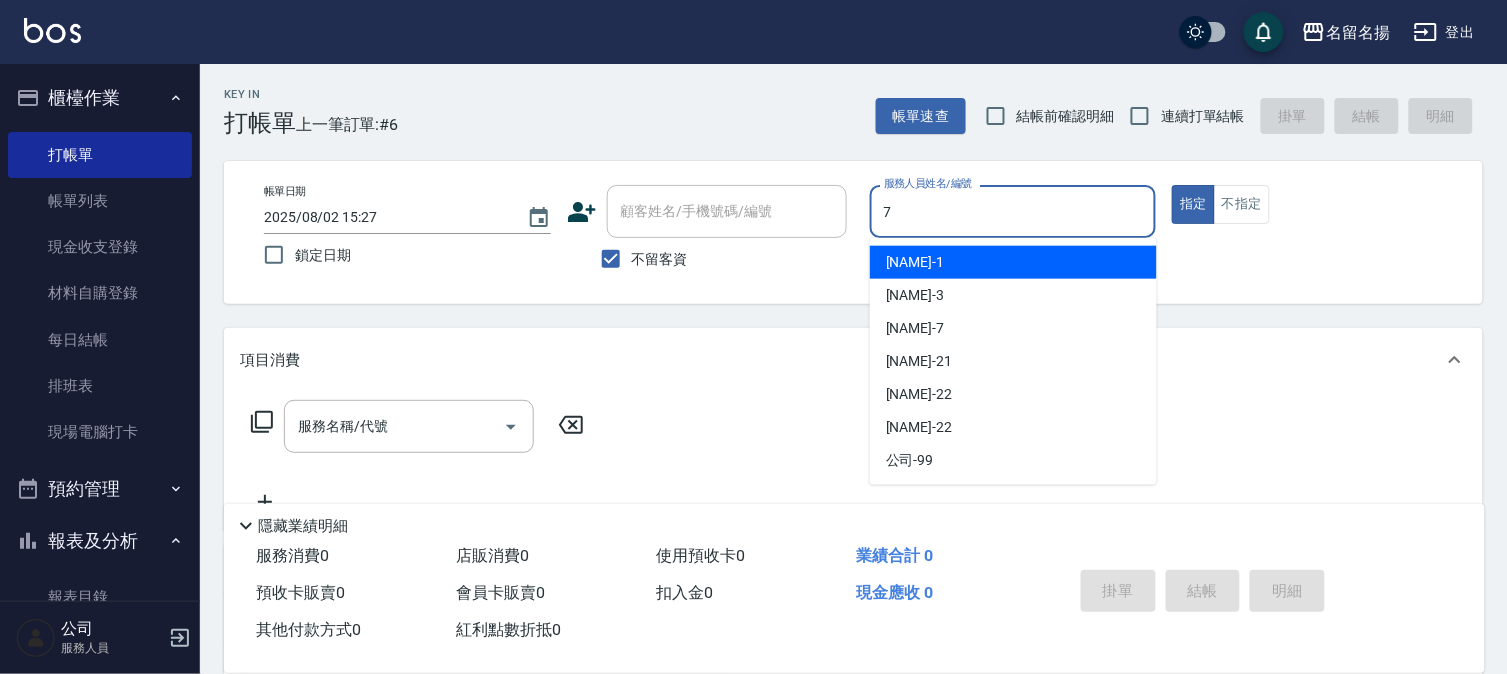 type on "[NAME]-7" 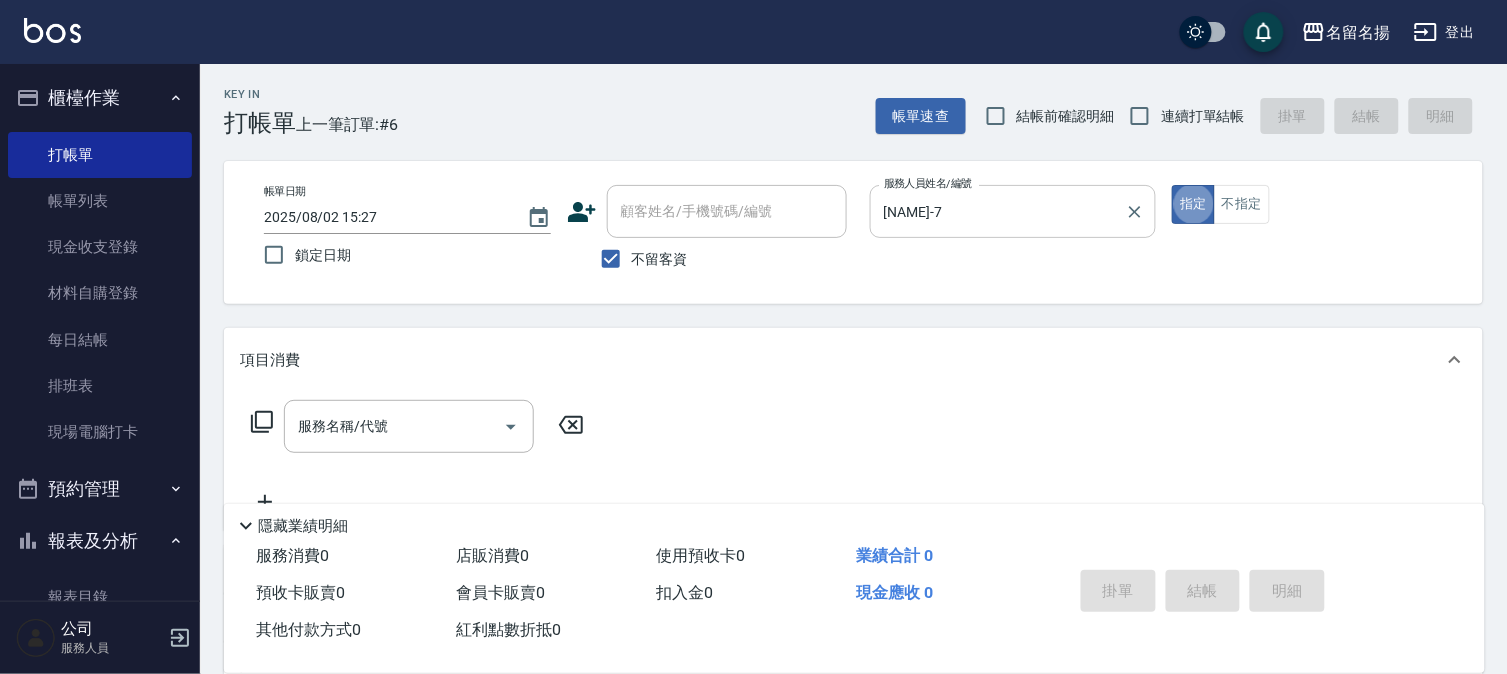 type on "true" 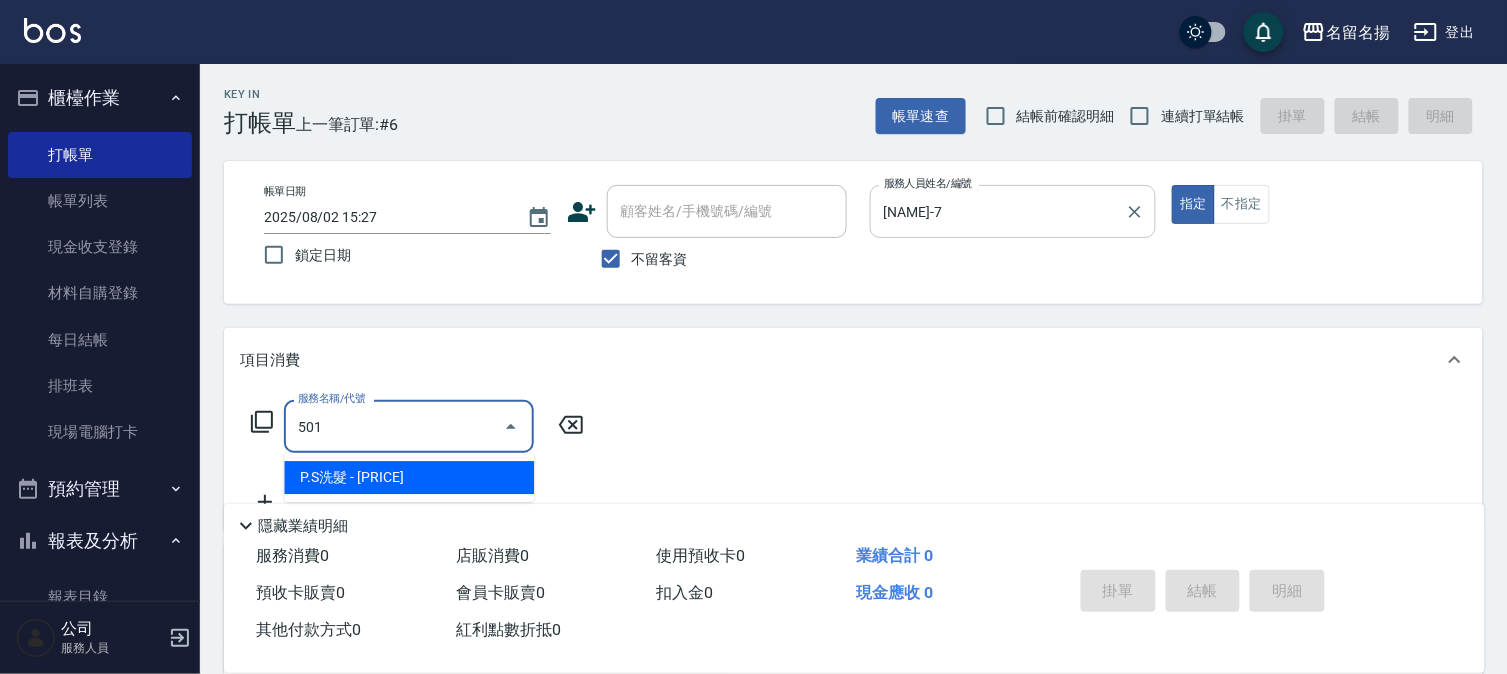 type on "P.S洗髮([PRICE])" 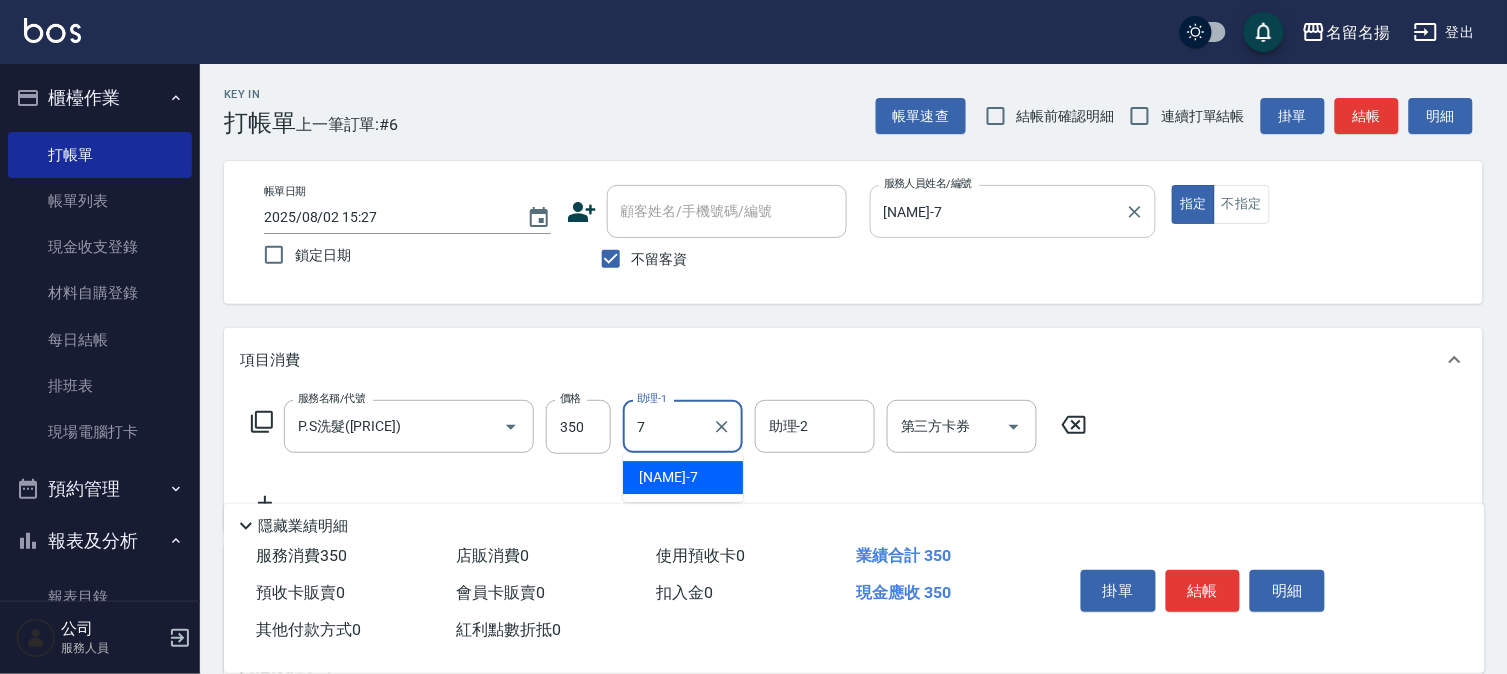 type on "[NAME]-7" 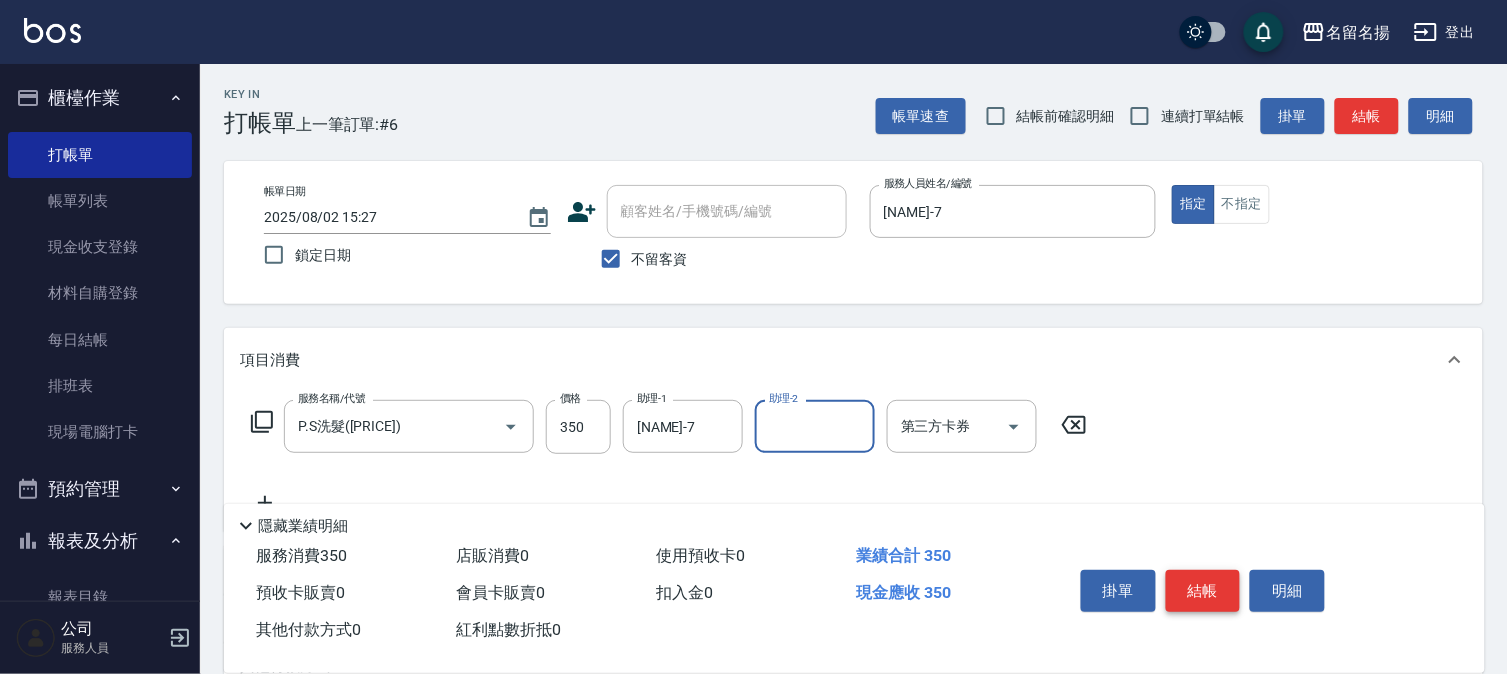 click on "結帳" at bounding box center (1203, 591) 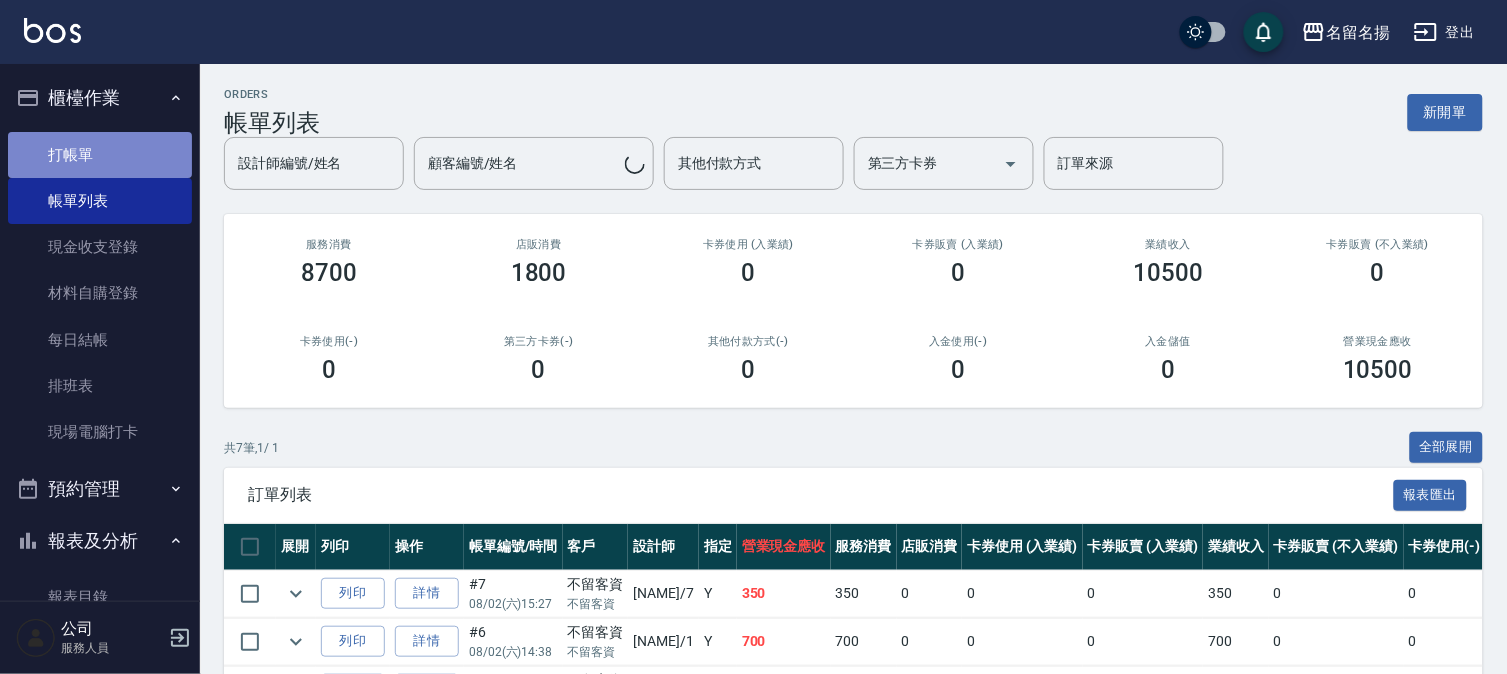 drag, startPoint x: 114, startPoint y: 162, endPoint x: 87, endPoint y: 173, distance: 29.15476 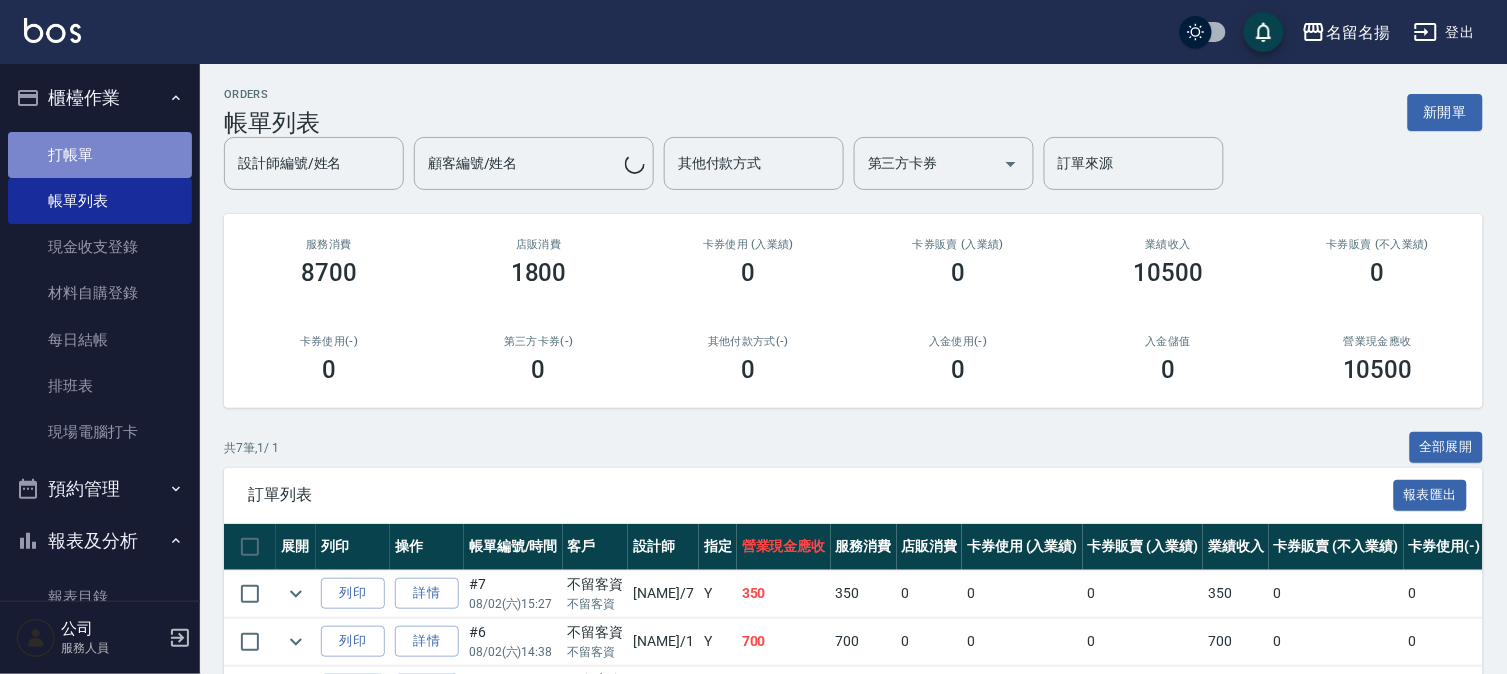 click on "打帳單" at bounding box center (100, 155) 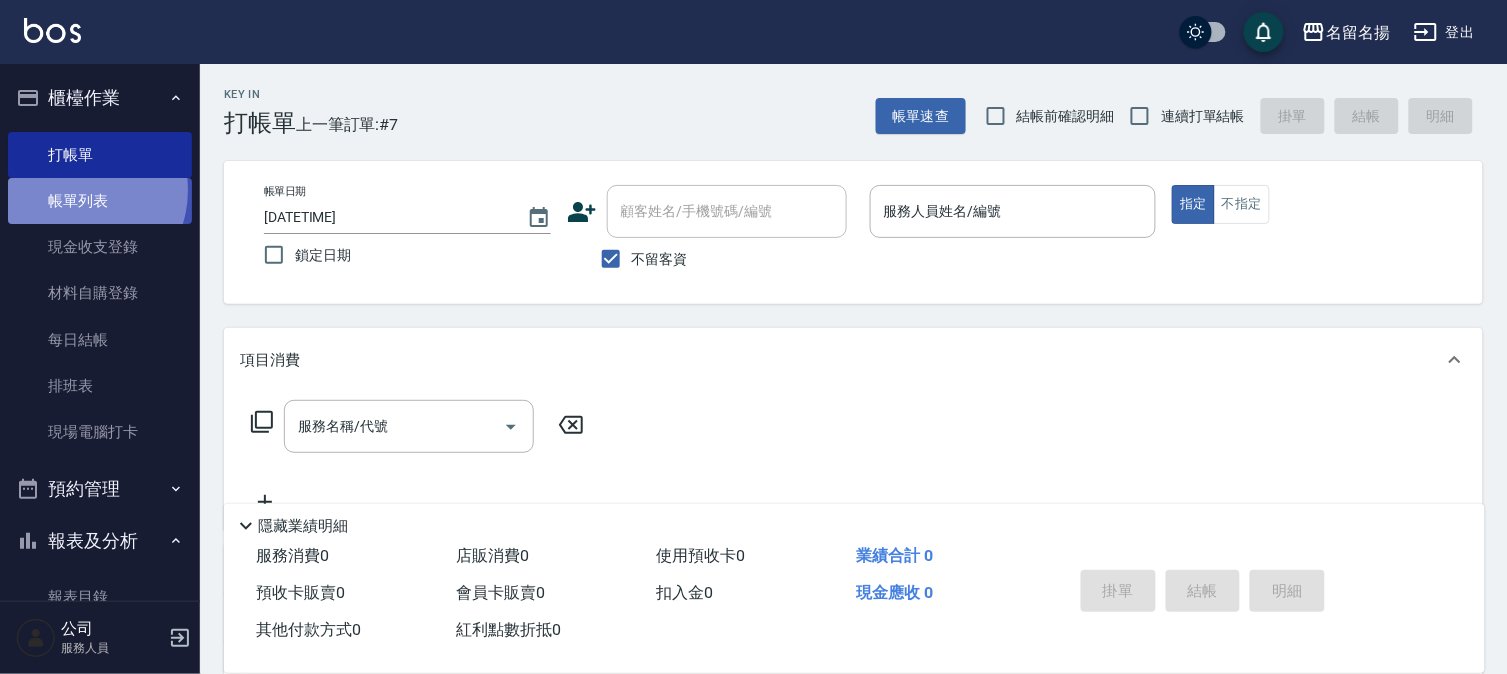 click on "帳單列表" at bounding box center (100, 201) 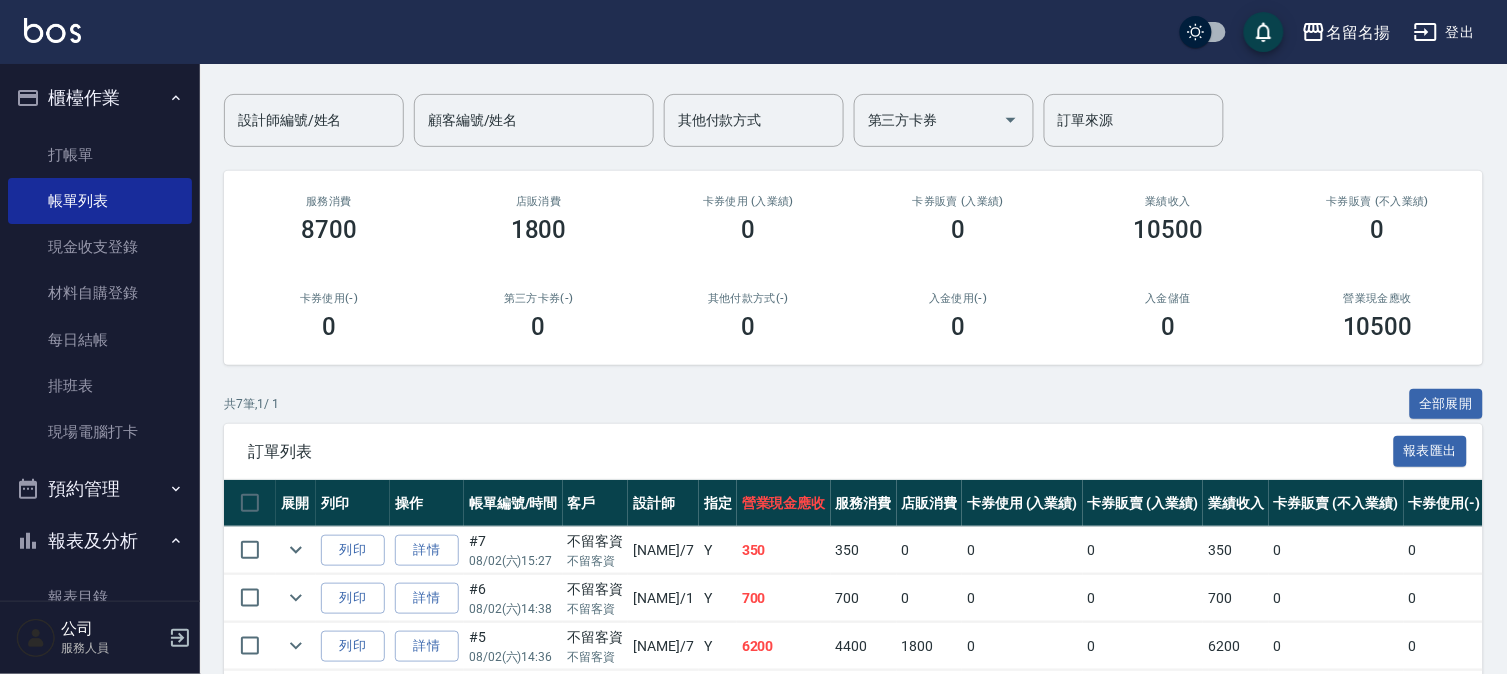 scroll, scrollTop: 423, scrollLeft: 0, axis: vertical 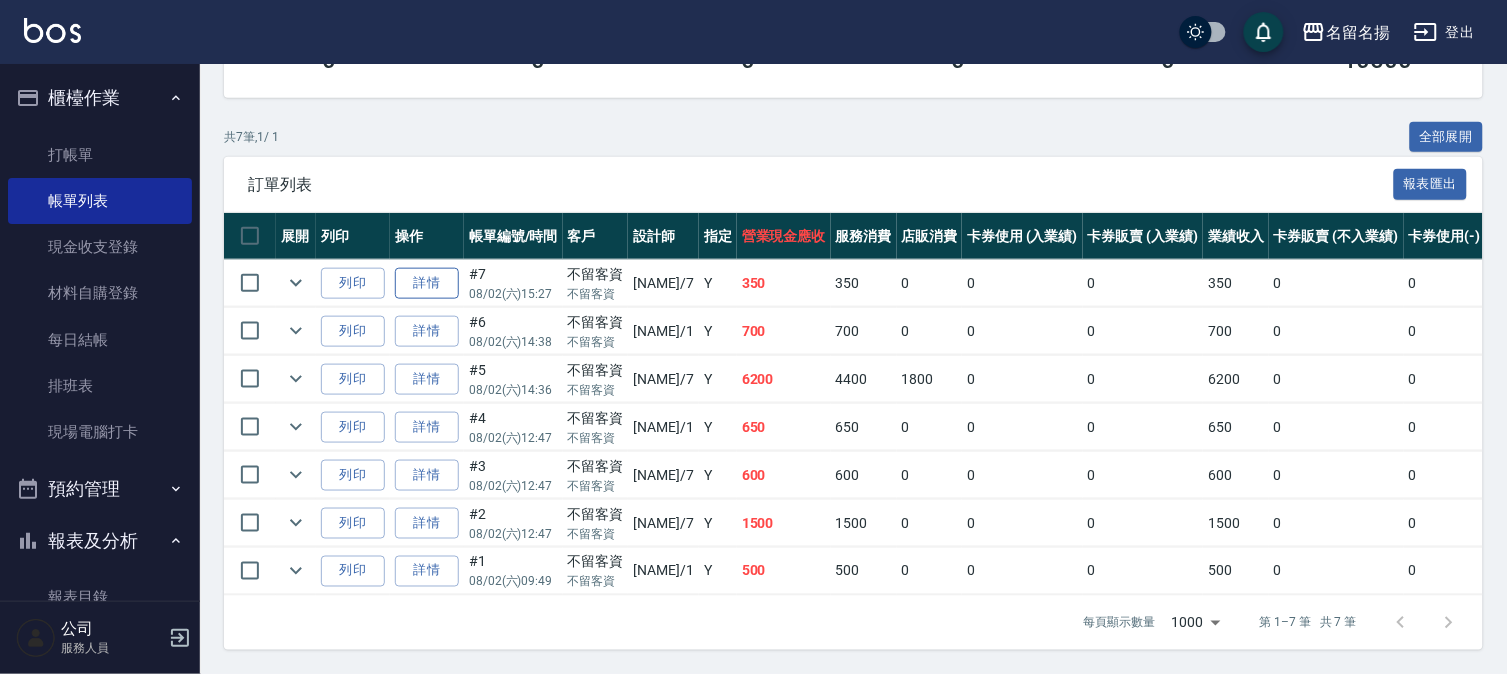 click on "詳情" at bounding box center [427, 283] 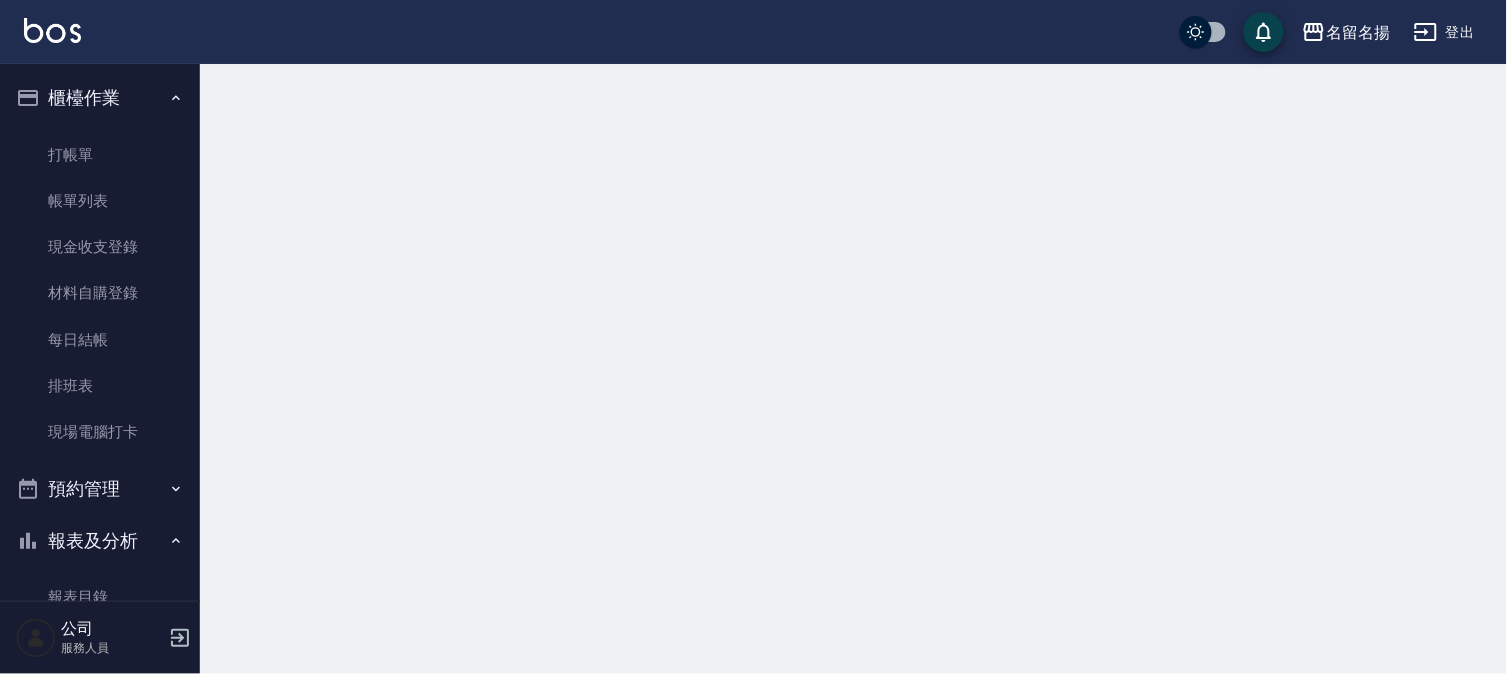 scroll, scrollTop: 0, scrollLeft: 0, axis: both 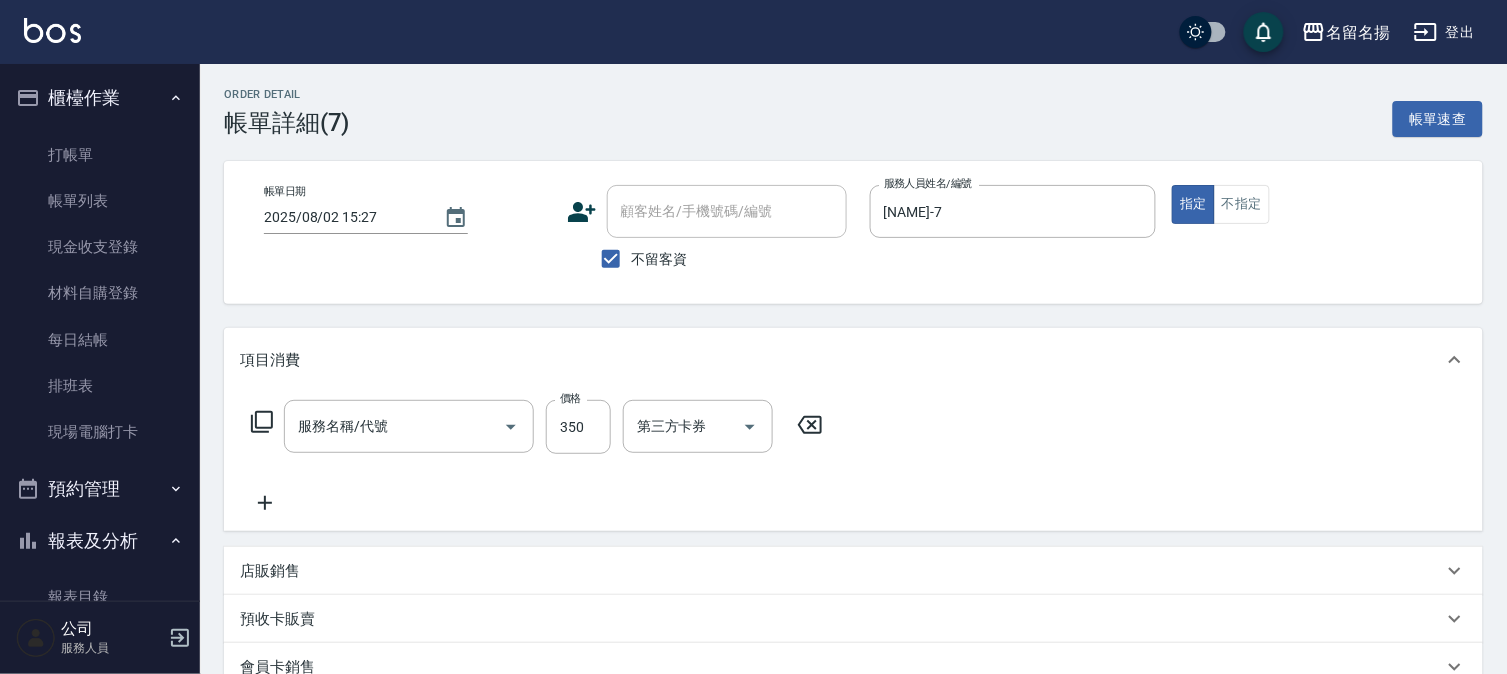 type on "2025/08/02 15:27" 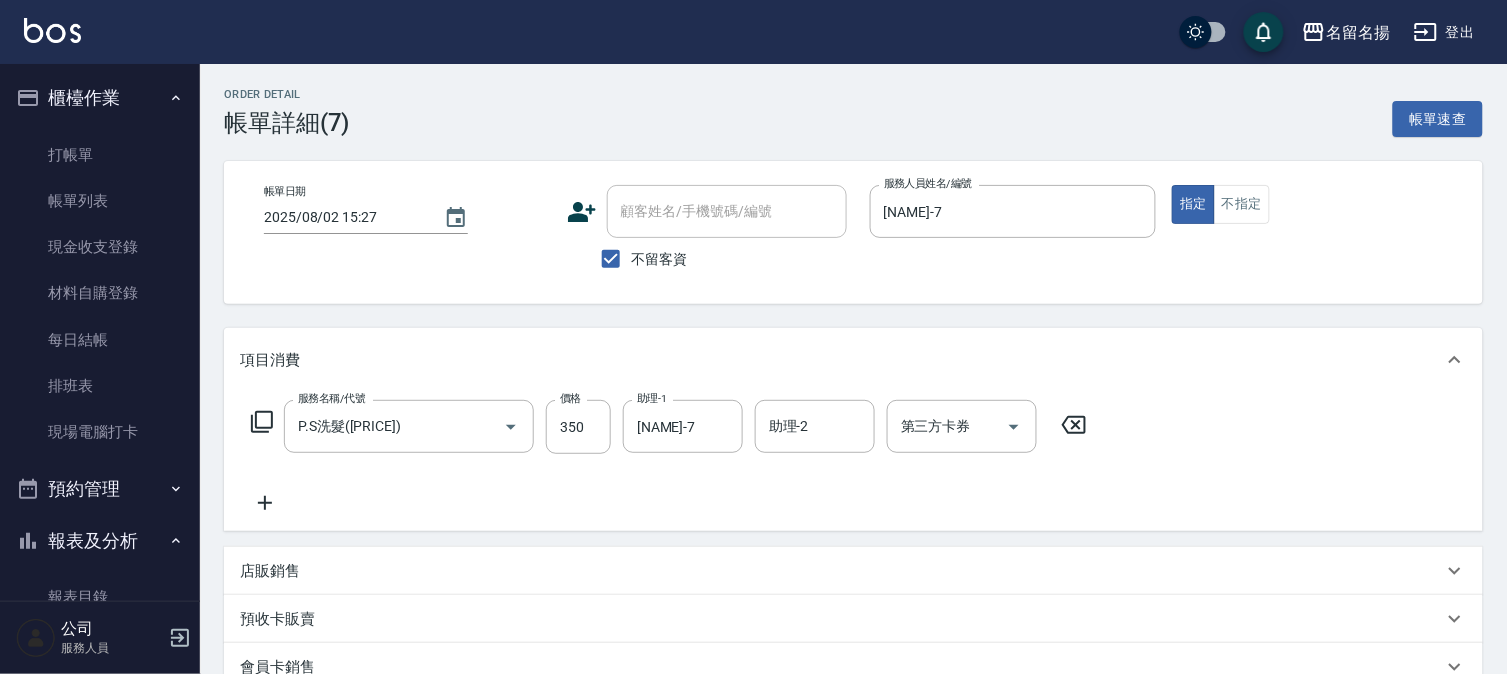 click 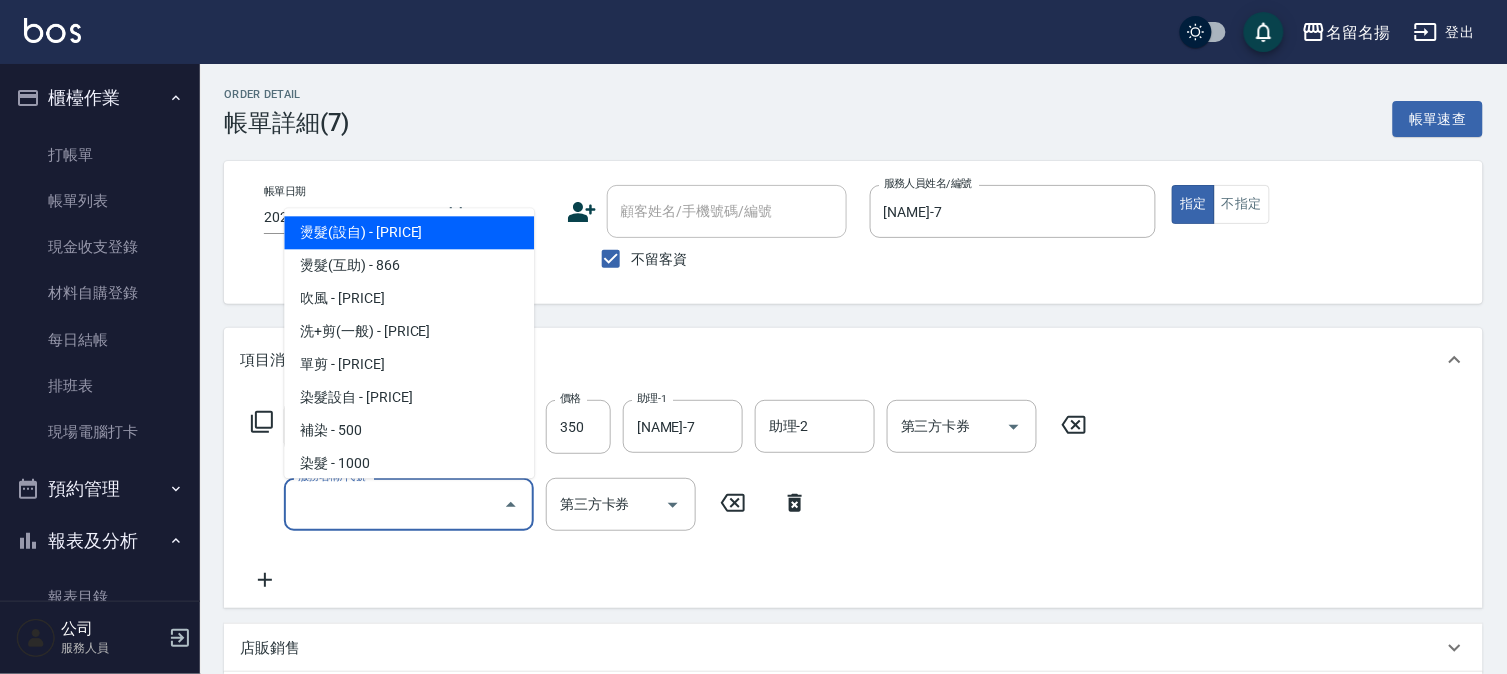click on "服務名稱/代號" at bounding box center (394, 504) 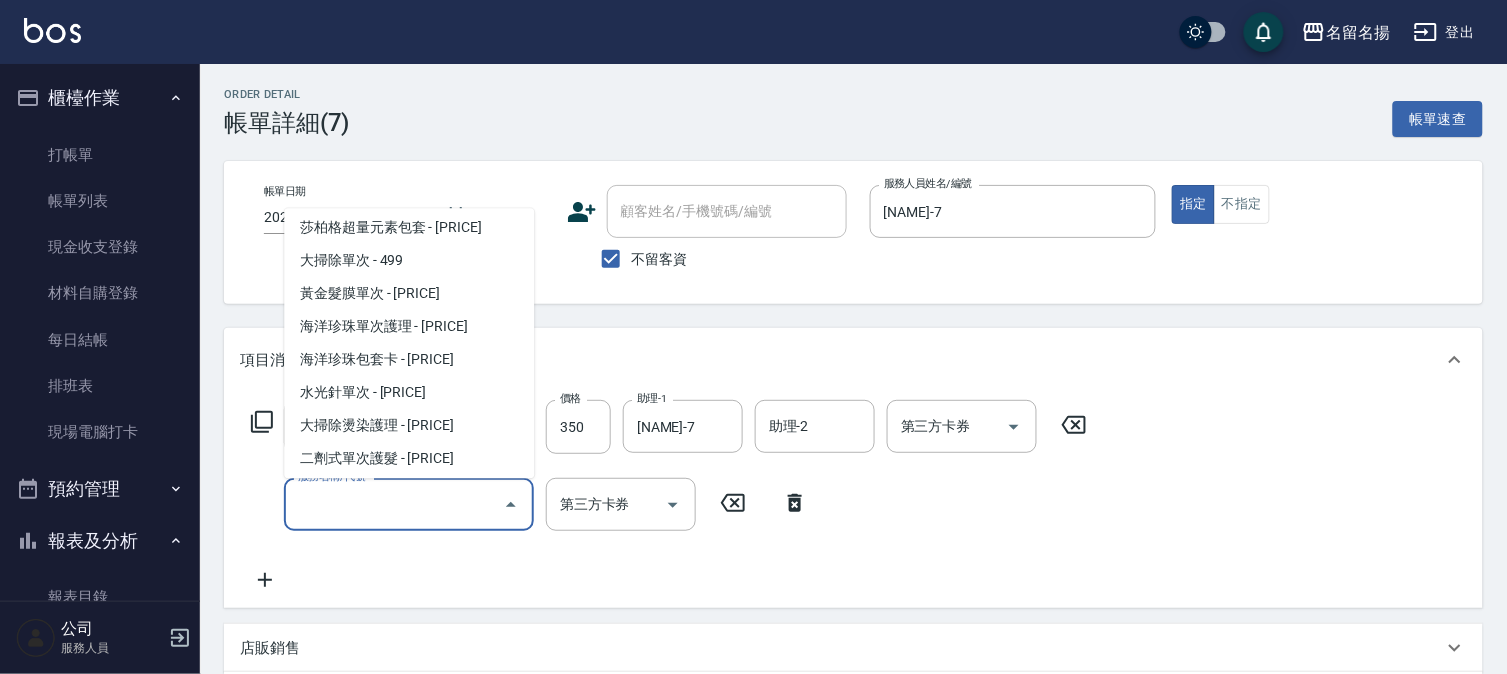 scroll, scrollTop: 1888, scrollLeft: 0, axis: vertical 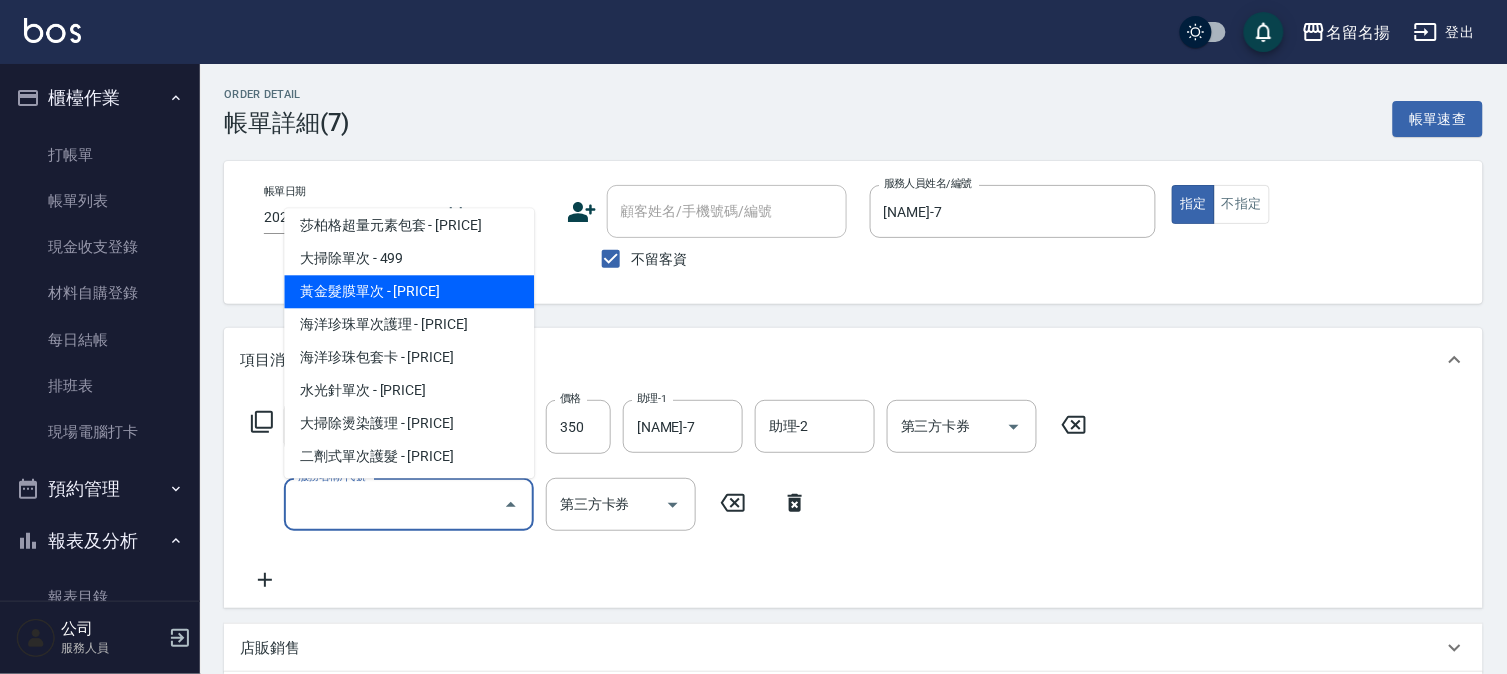 click on "黃金髮膜單次 - [PRICE]" at bounding box center [409, 292] 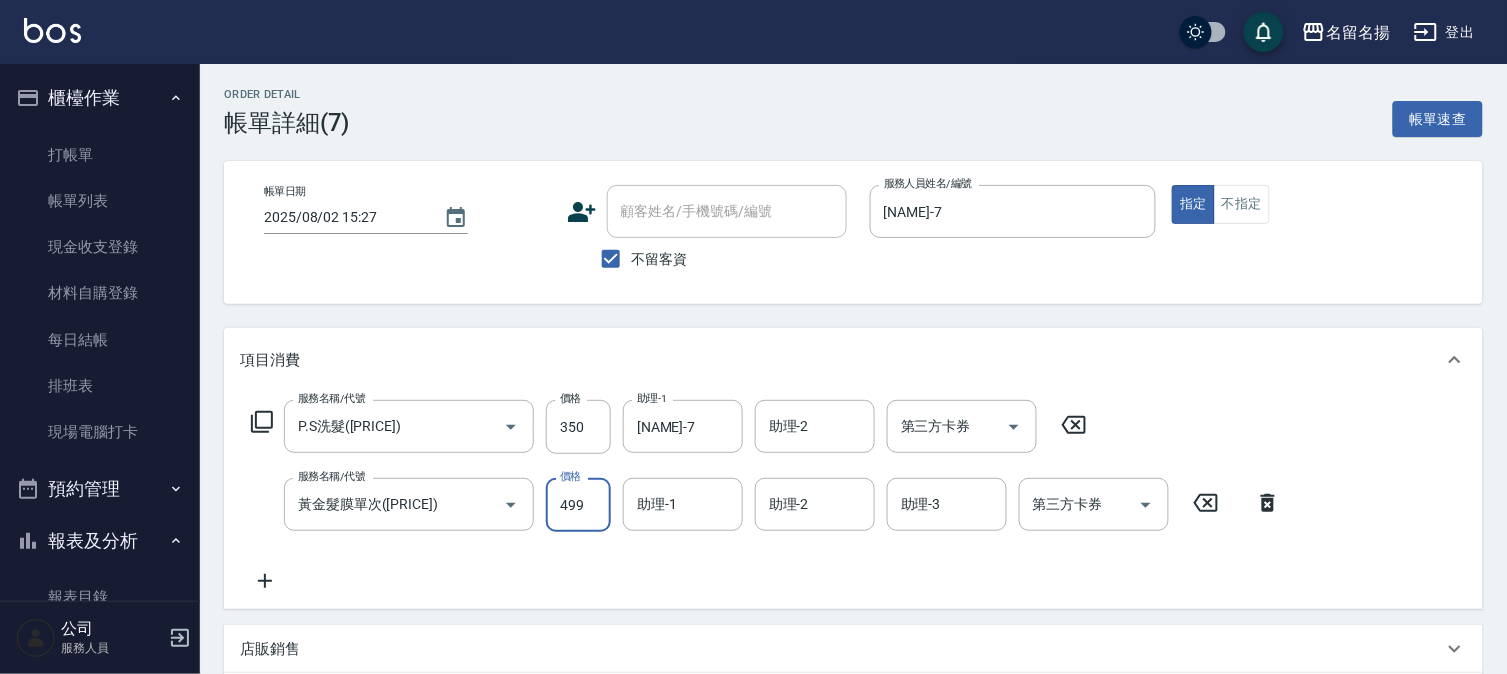 click on "499" at bounding box center (578, 505) 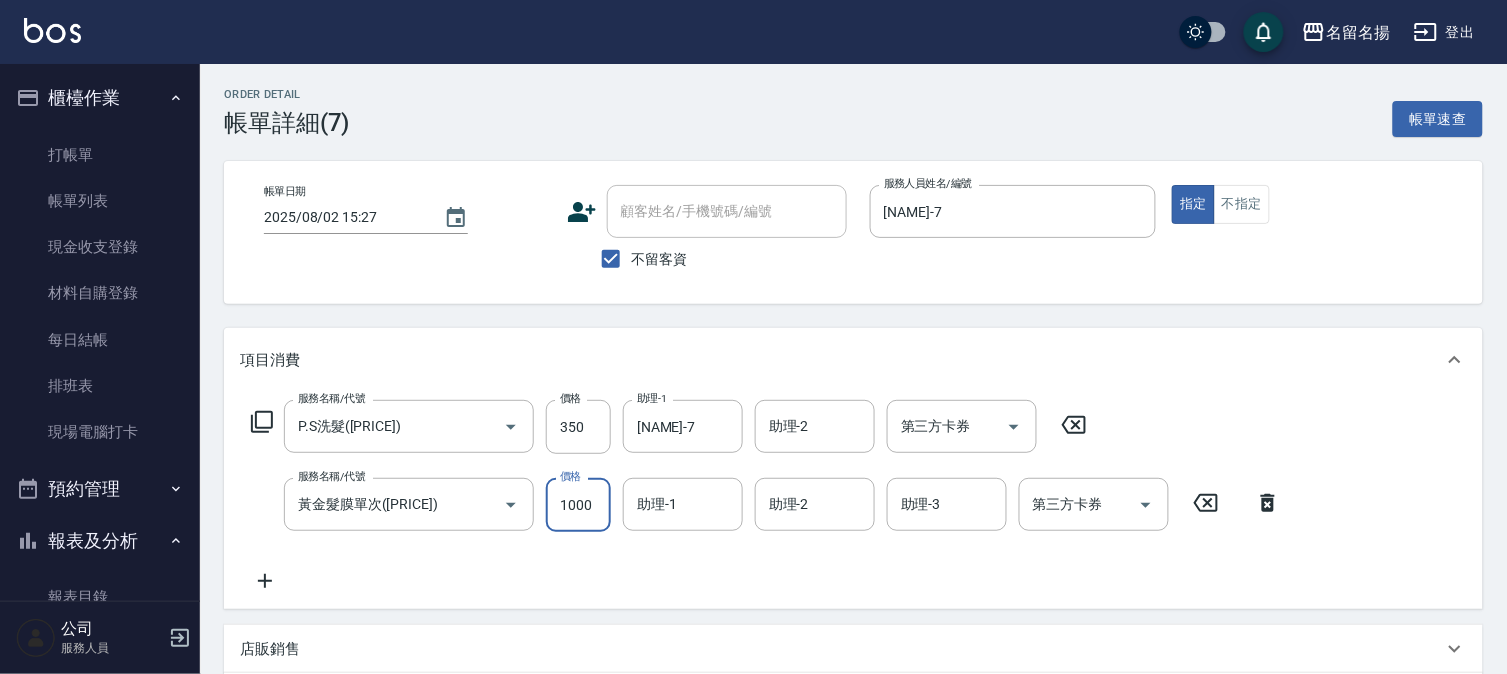 type on "1000" 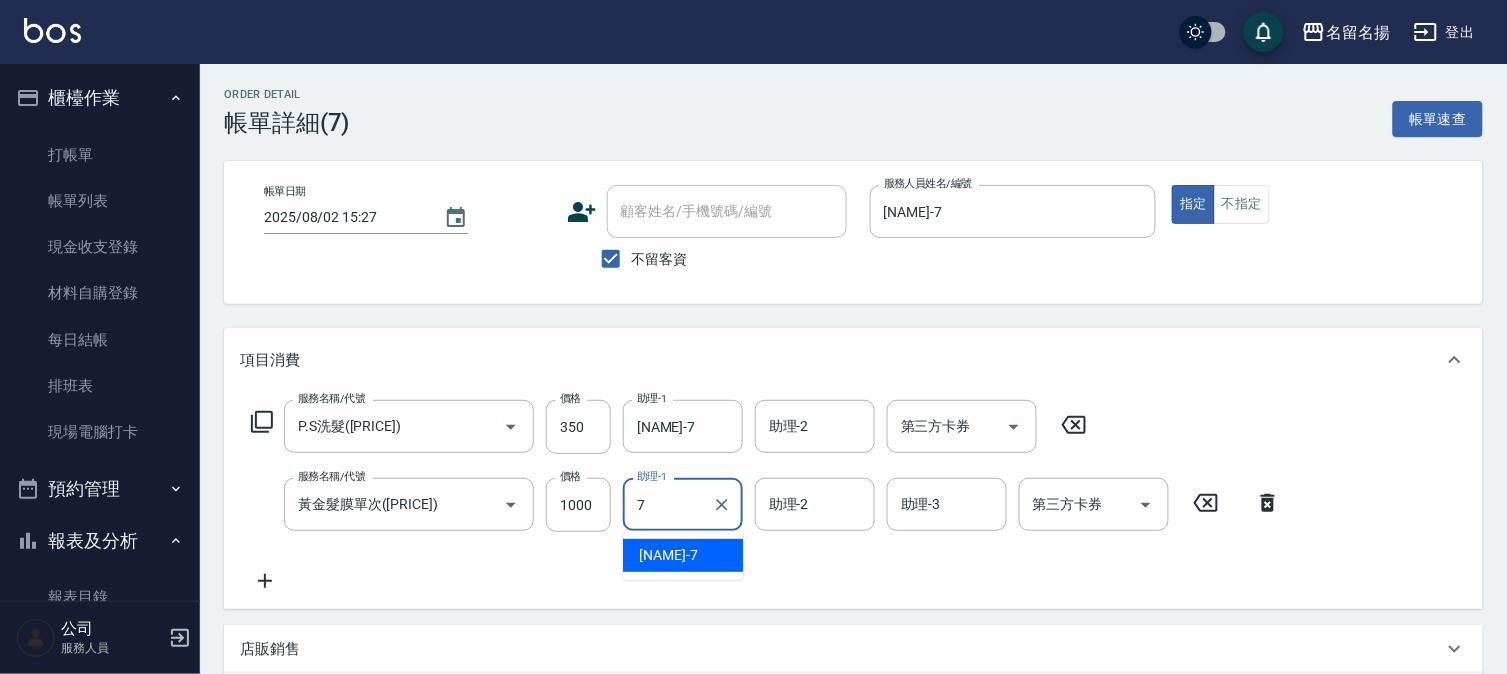 type on "[NAME]-7" 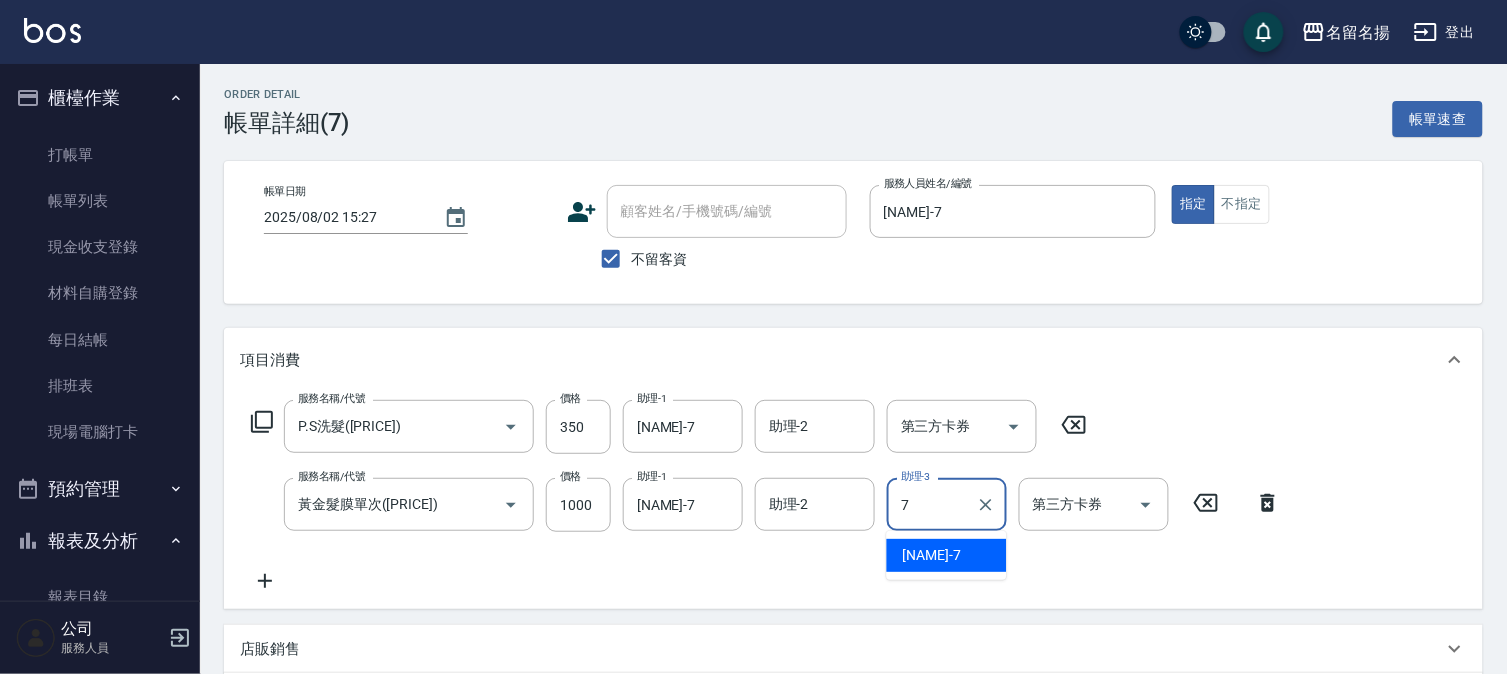 type on "[NAME]-7" 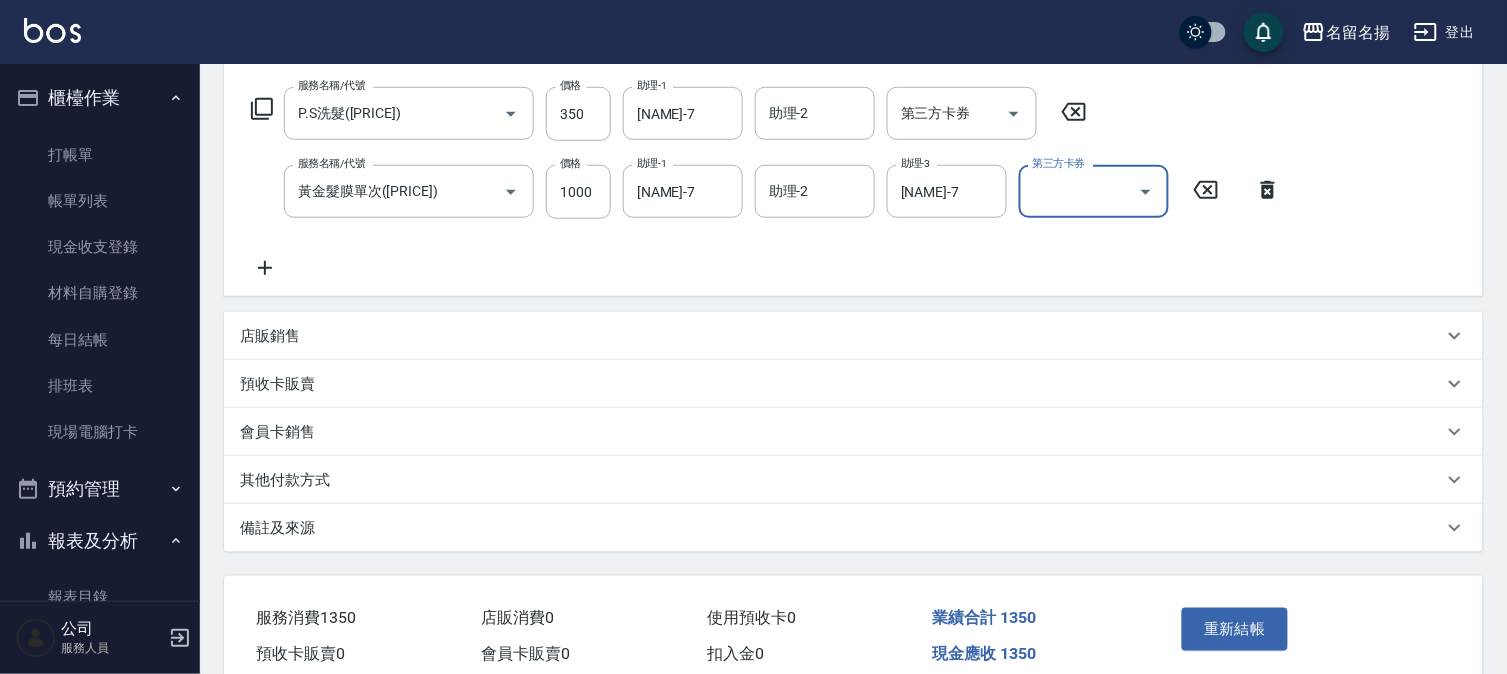 scroll, scrollTop: 404, scrollLeft: 0, axis: vertical 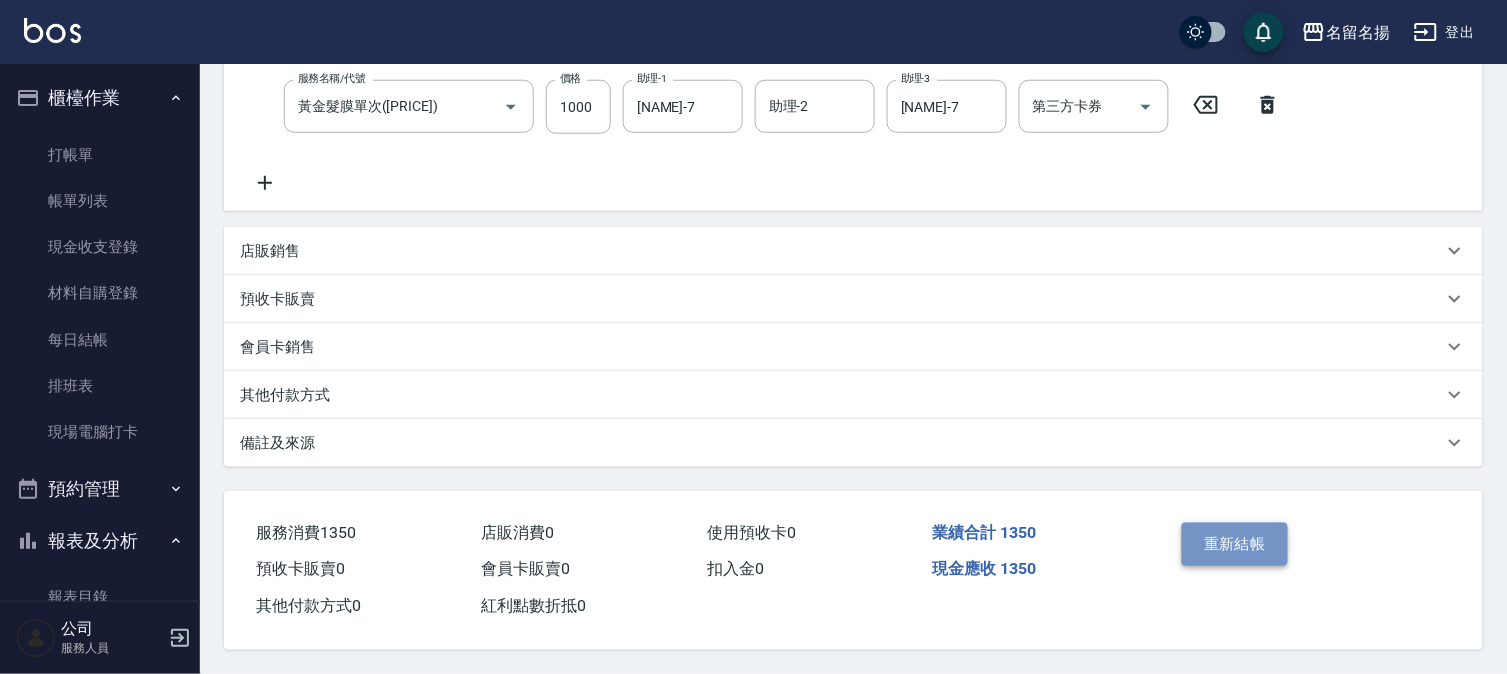 click on "重新結帳" at bounding box center (1235, 544) 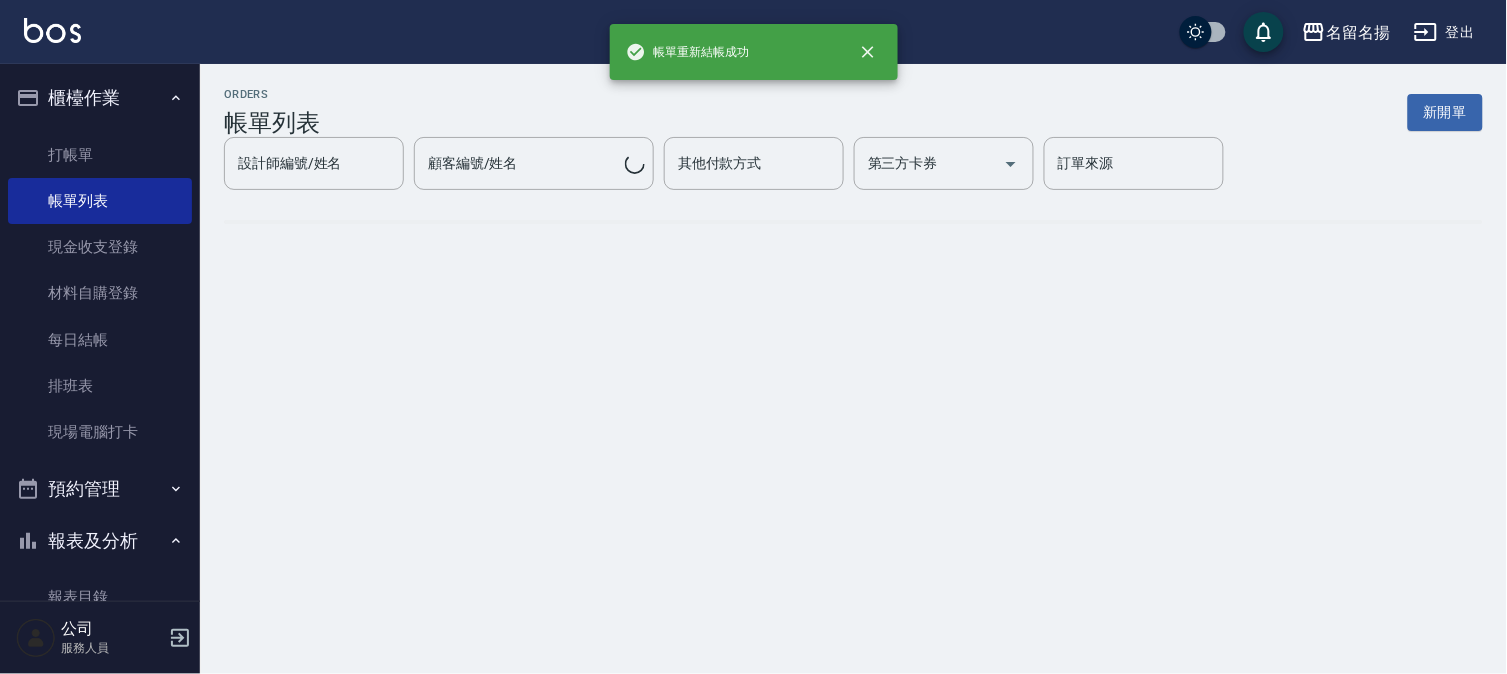 scroll, scrollTop: 0, scrollLeft: 0, axis: both 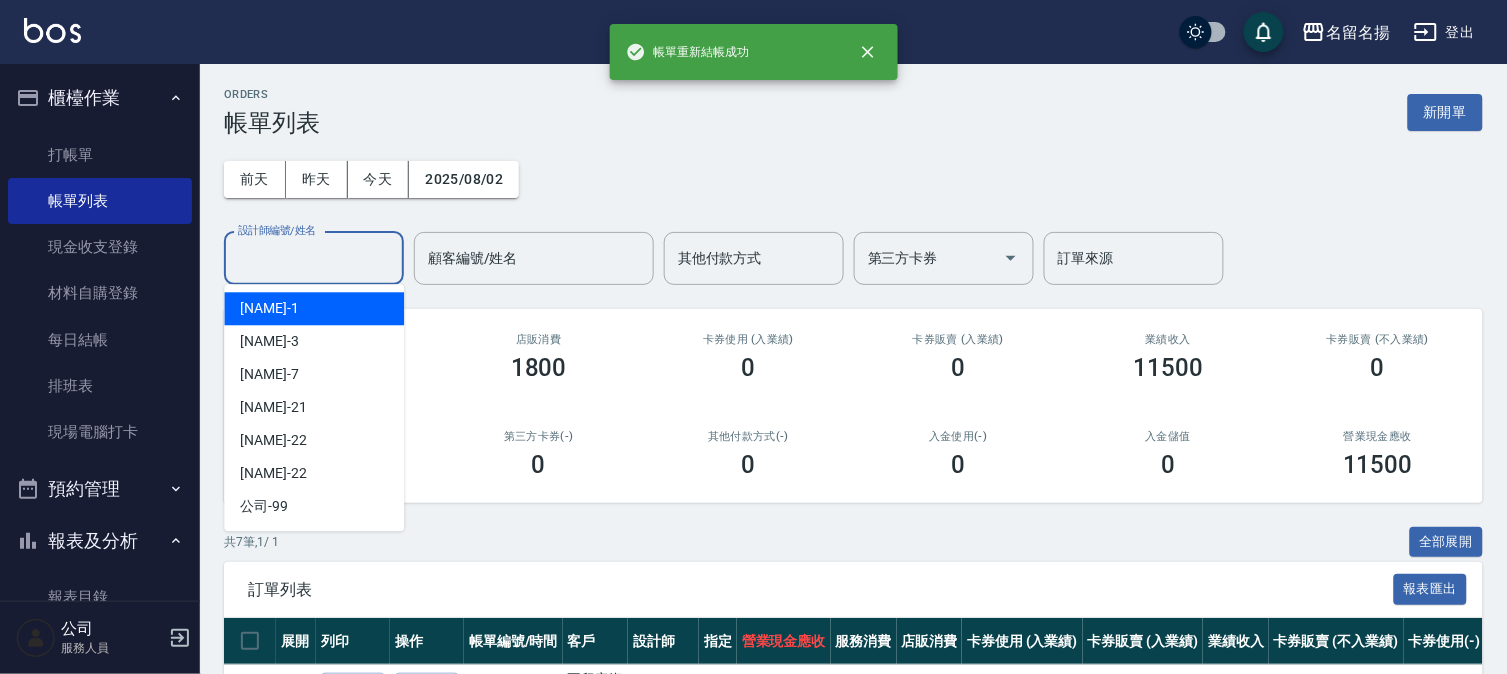 click on "設計師編號/姓名" at bounding box center [314, 258] 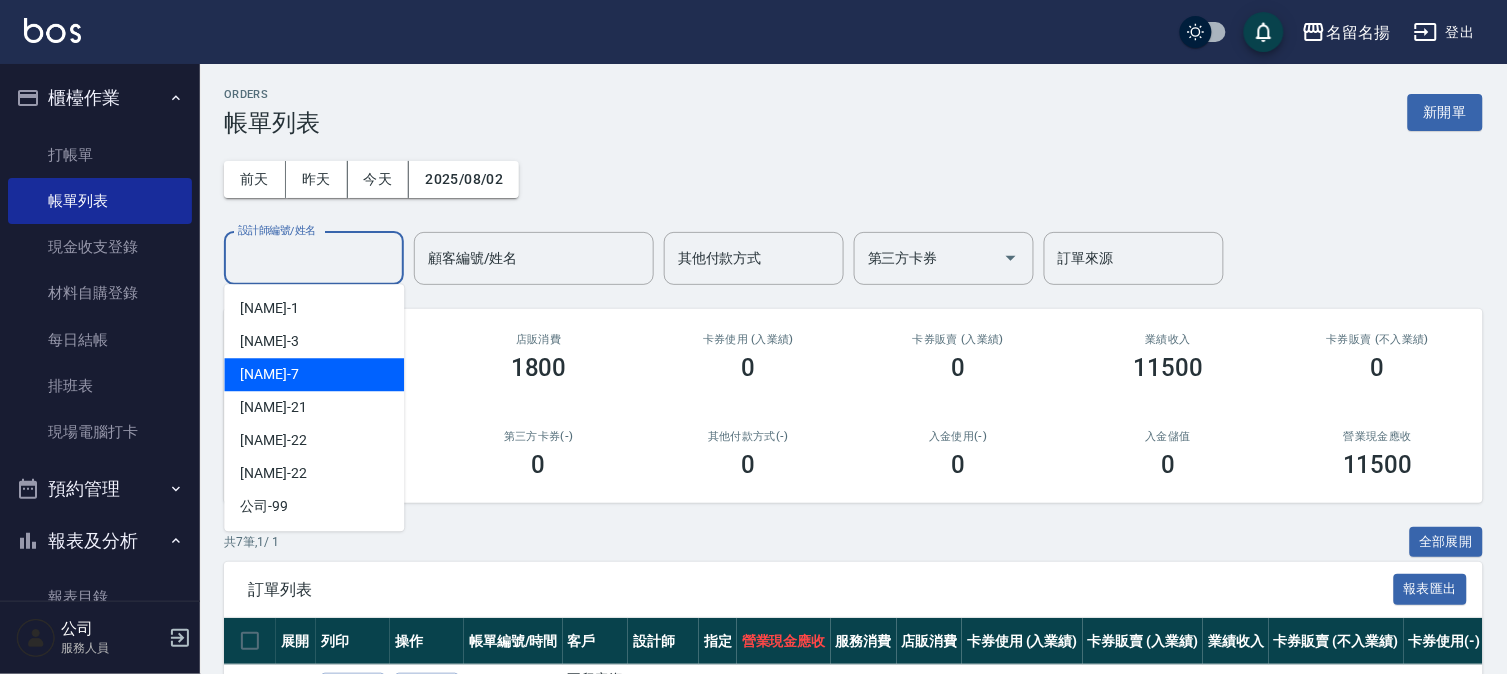 click on "[NAME]-7" at bounding box center [314, 374] 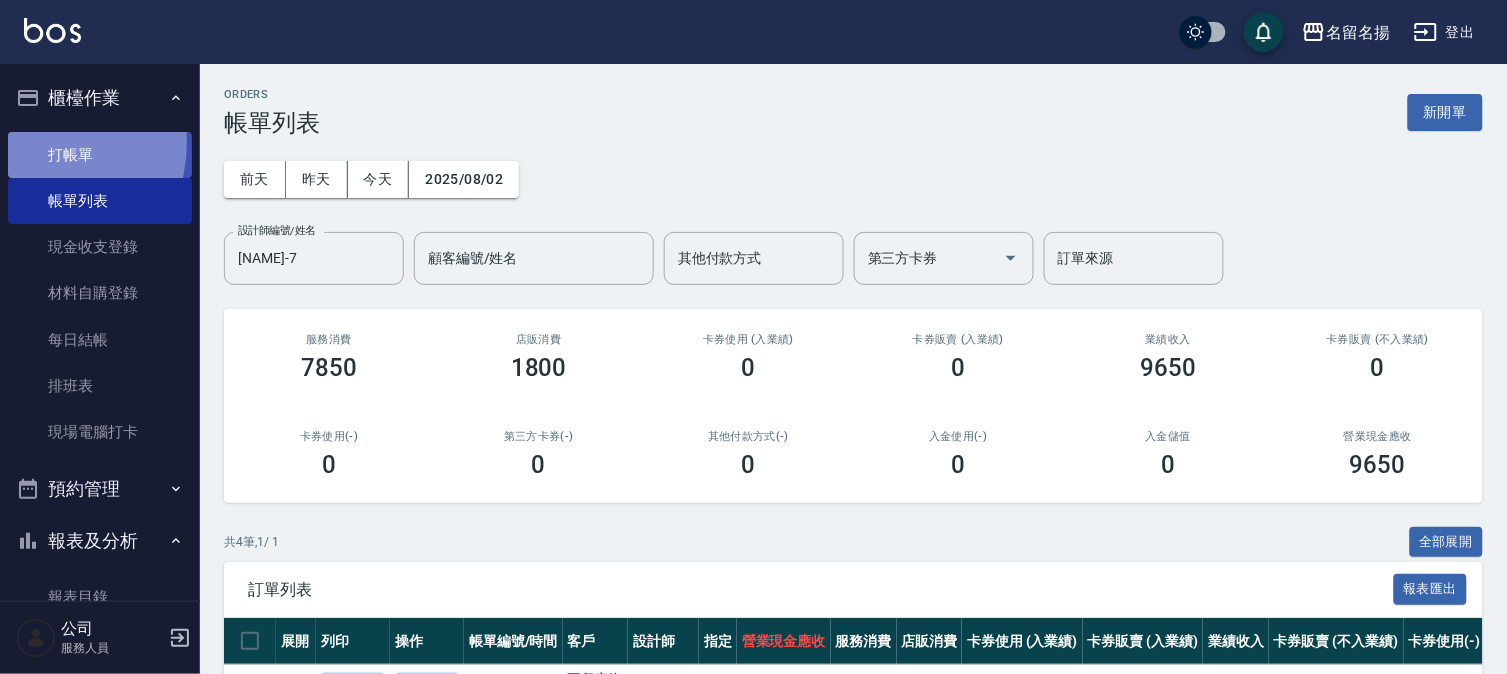 click on "打帳單" at bounding box center [100, 155] 